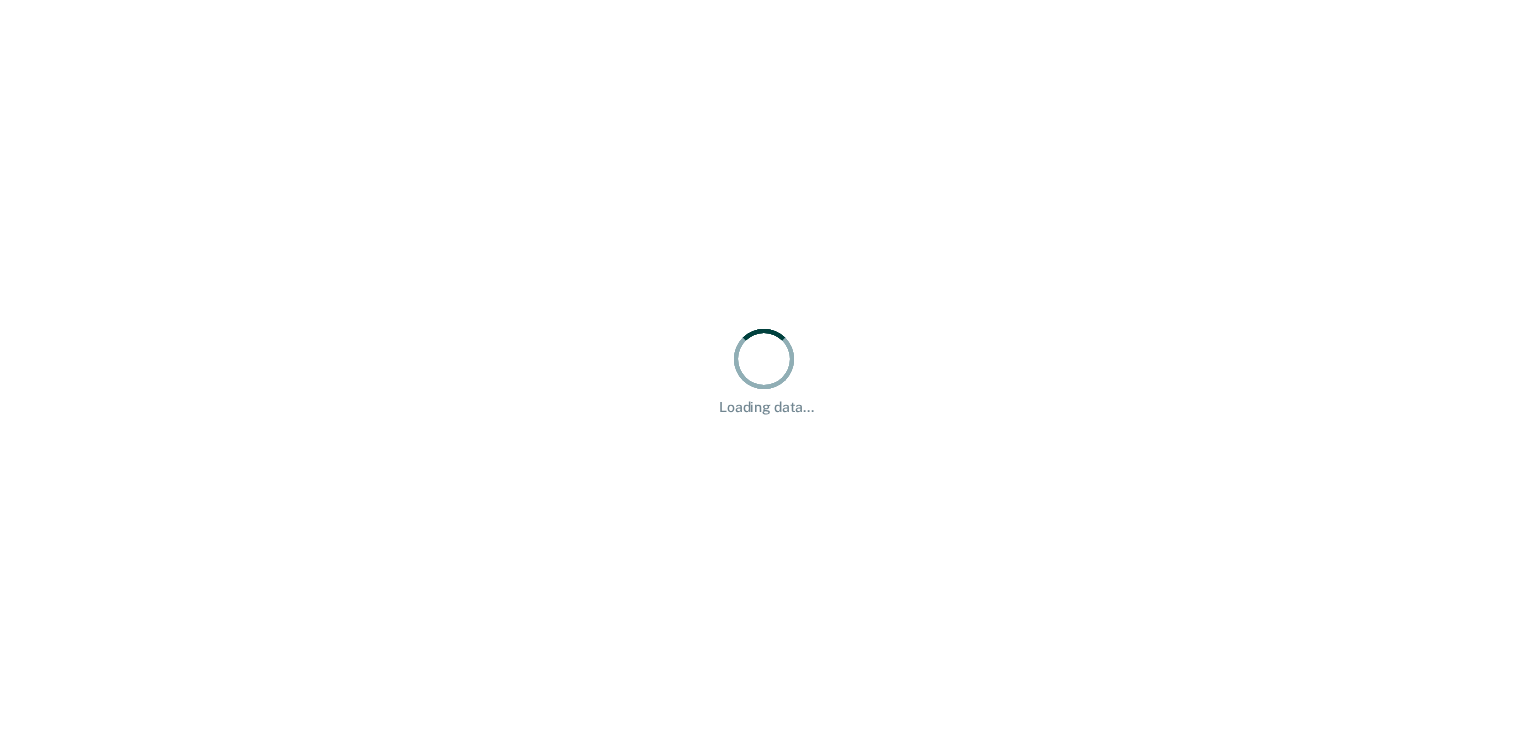 scroll, scrollTop: 0, scrollLeft: 0, axis: both 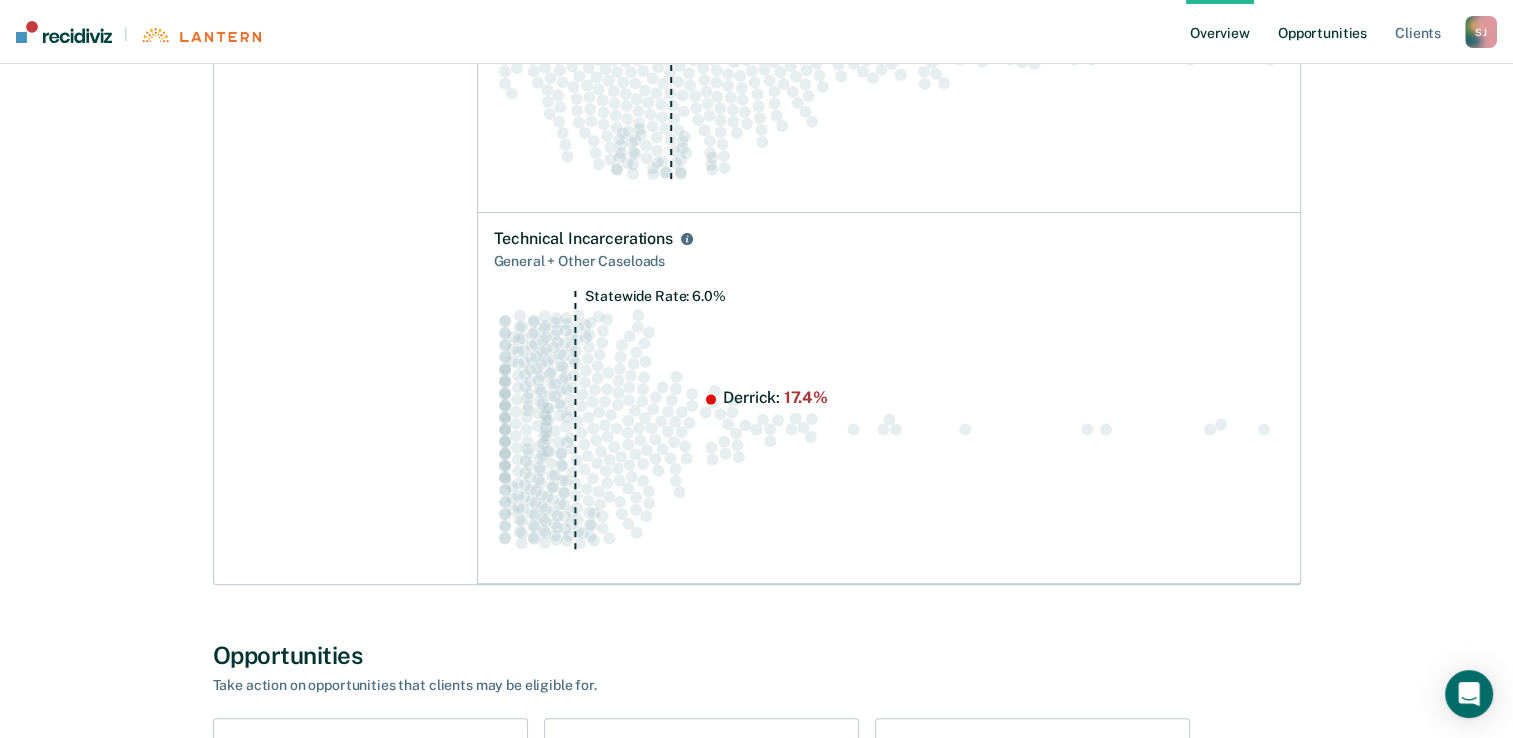 click on "Opportunities" at bounding box center (1322, 32) 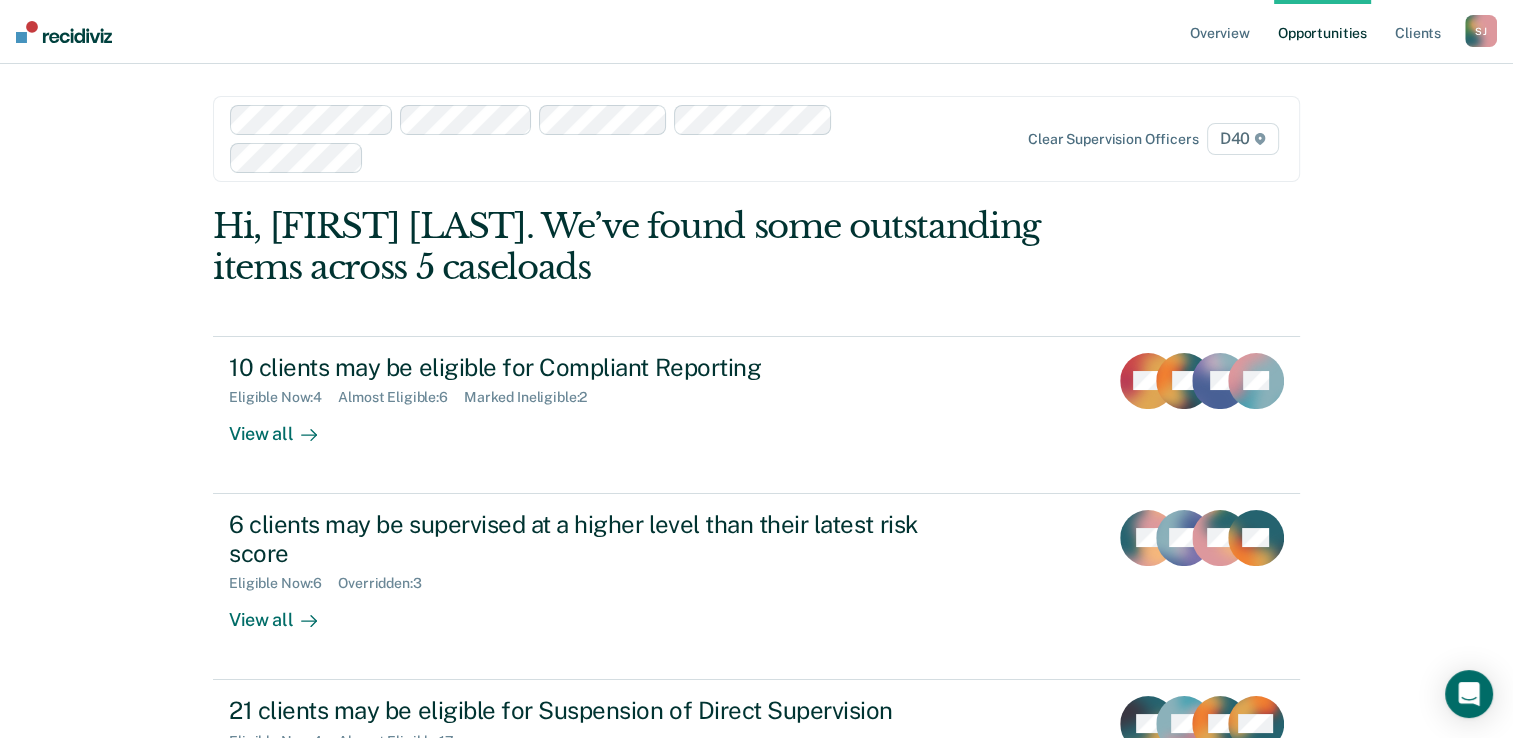 click at bounding box center (668, 157) 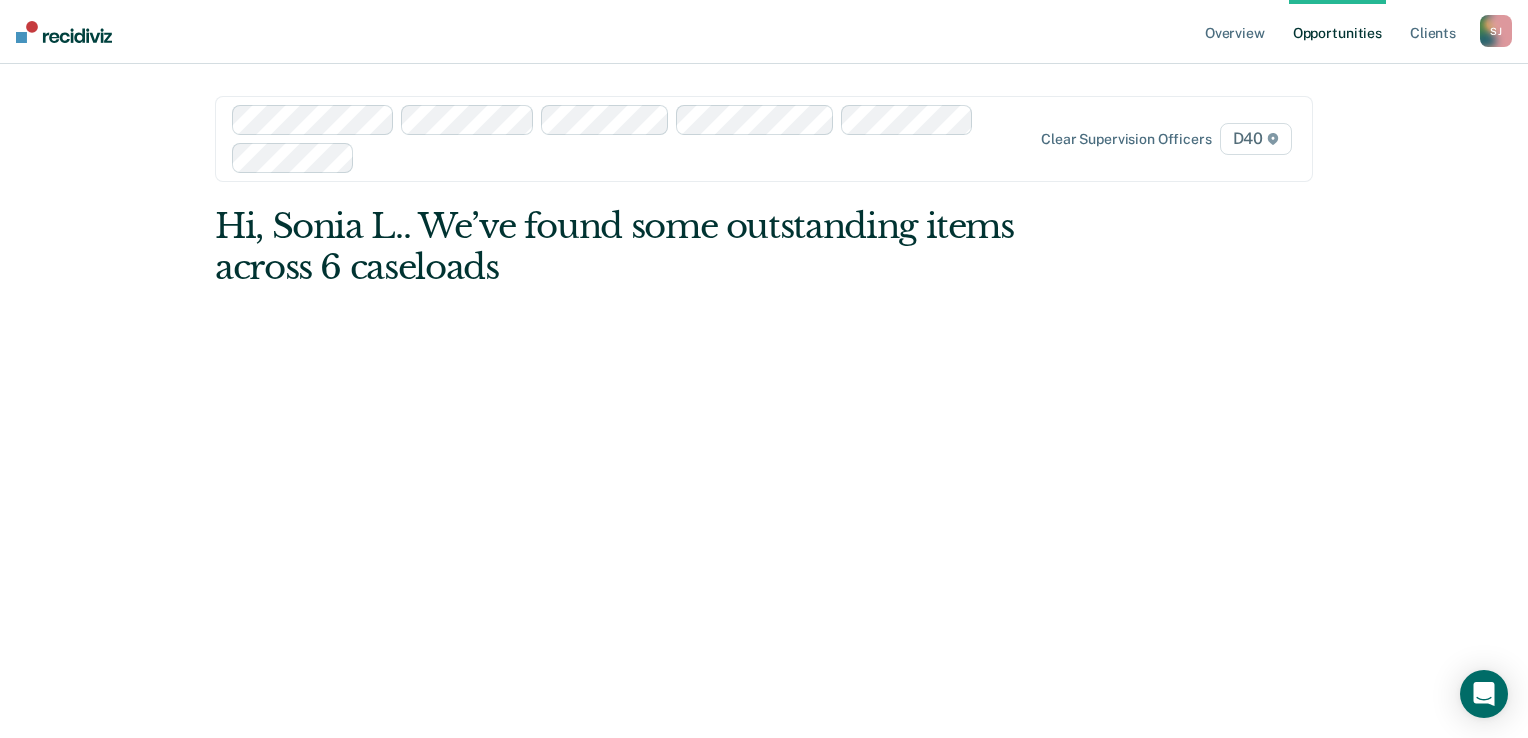 click at bounding box center (669, 157) 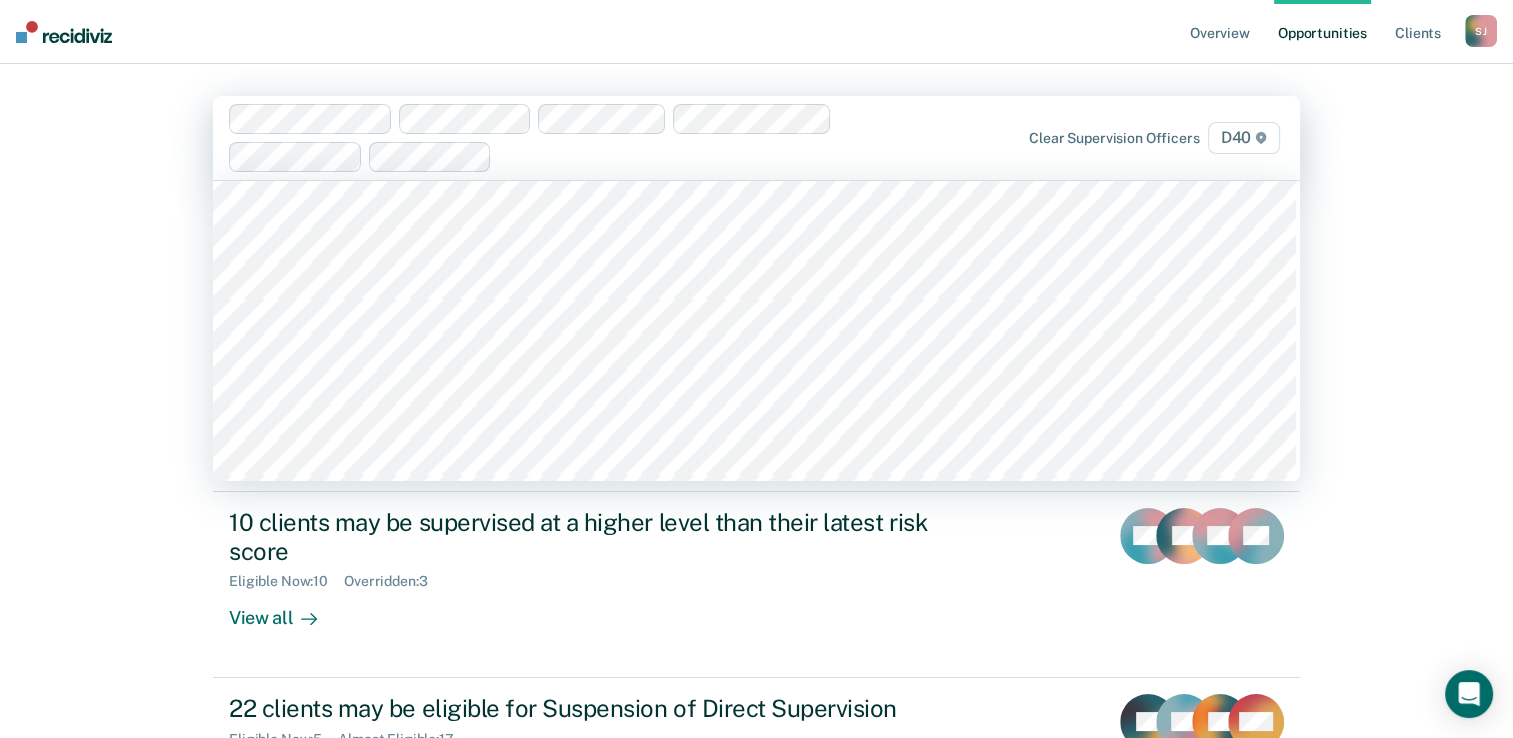 scroll, scrollTop: 400, scrollLeft: 0, axis: vertical 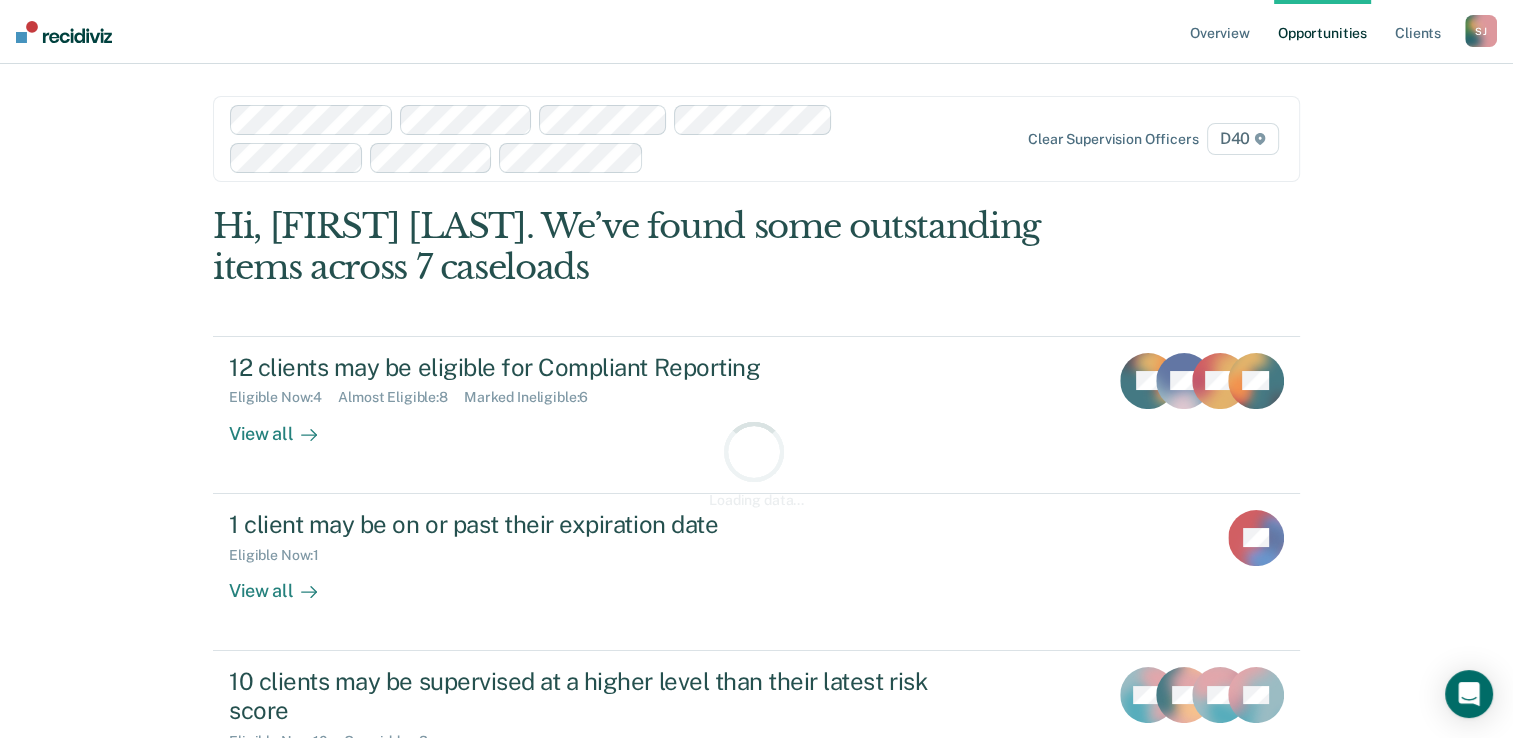 click at bounding box center (808, 157) 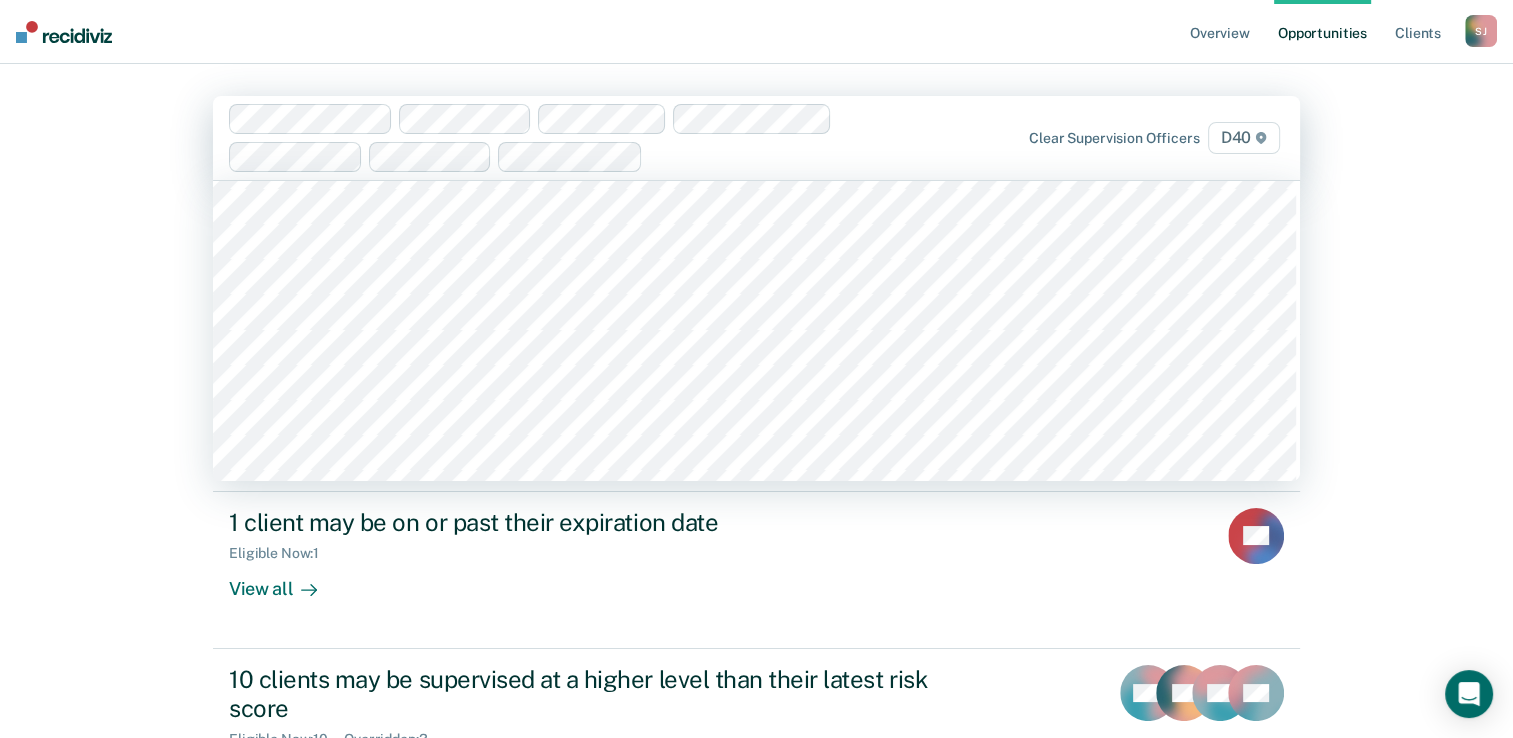 scroll, scrollTop: 600, scrollLeft: 0, axis: vertical 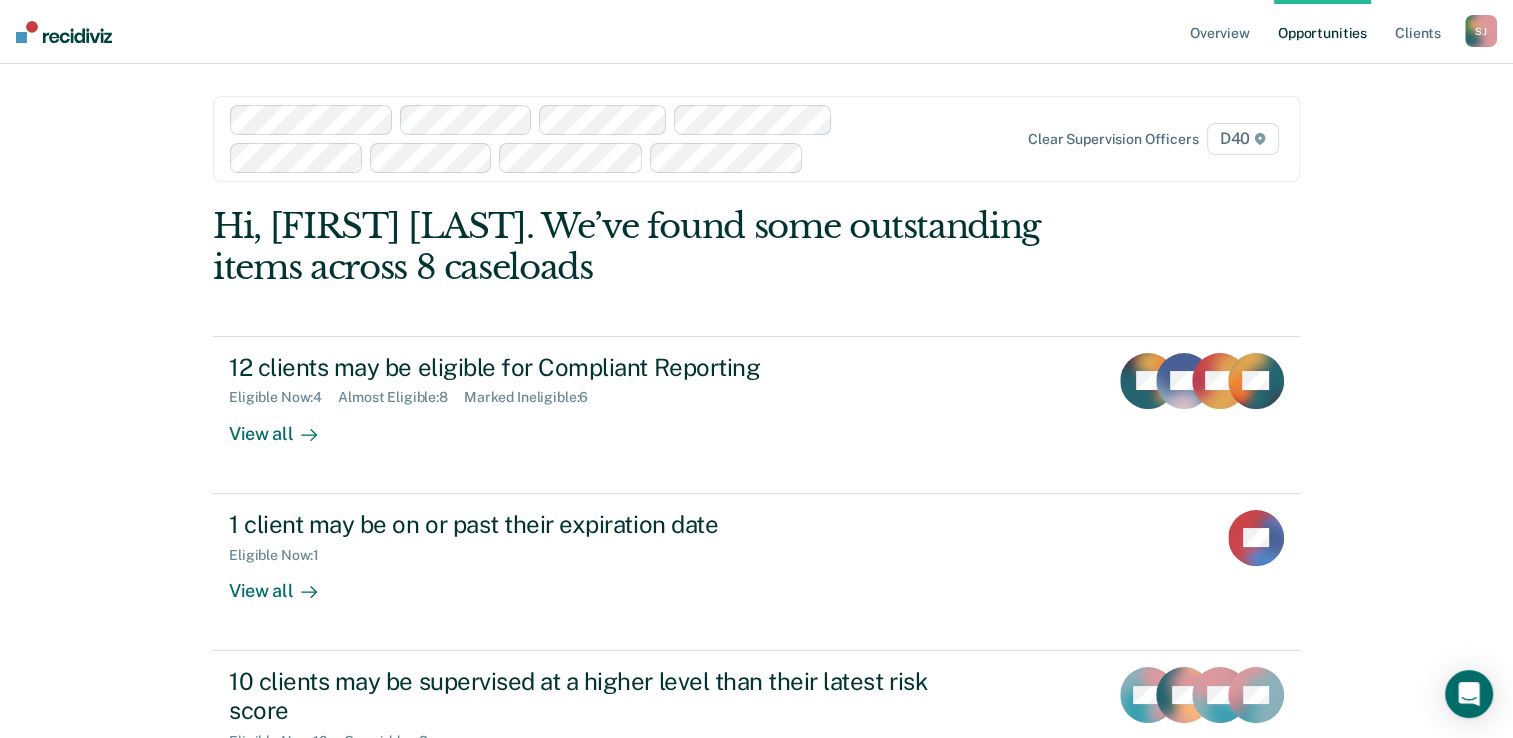 click at bounding box center [888, 157] 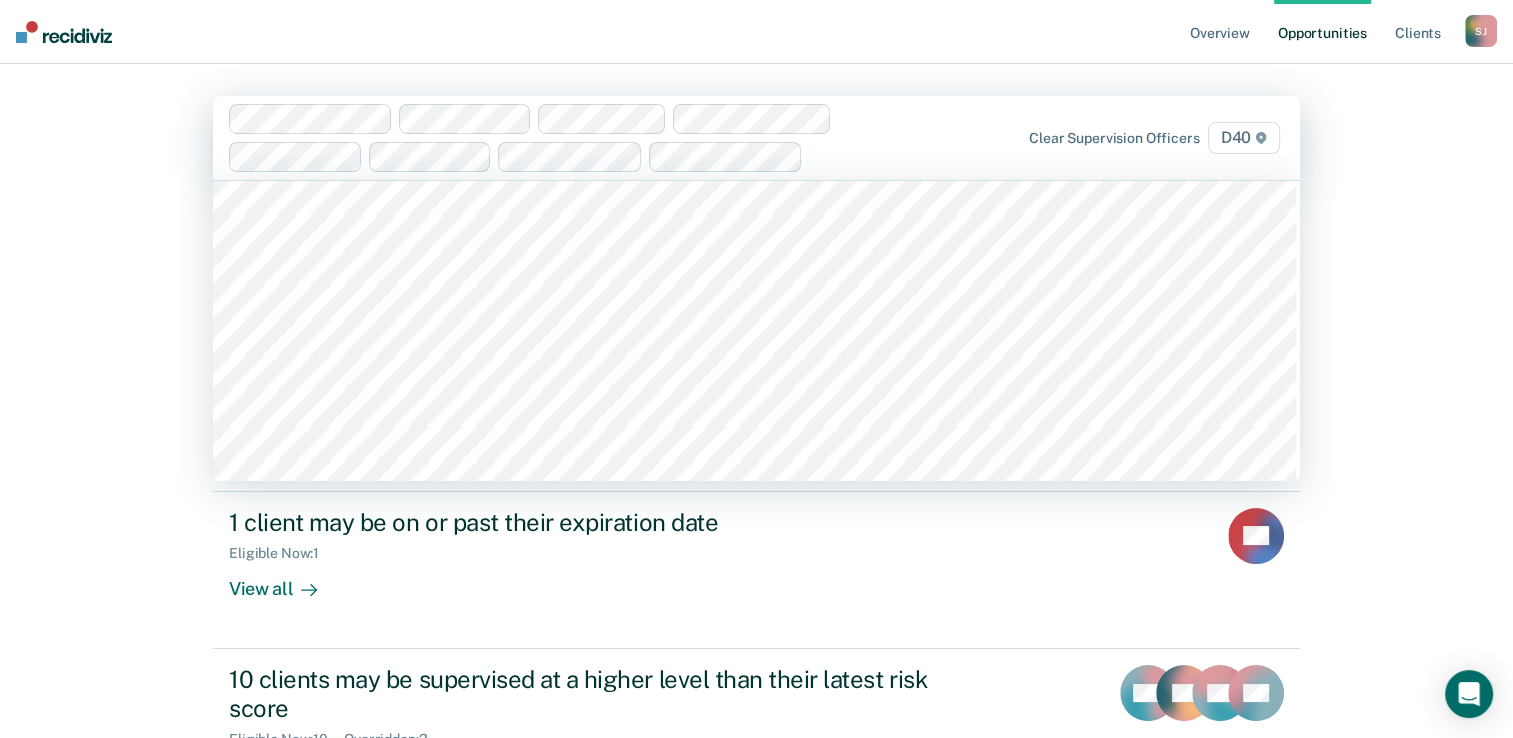 scroll, scrollTop: 800, scrollLeft: 0, axis: vertical 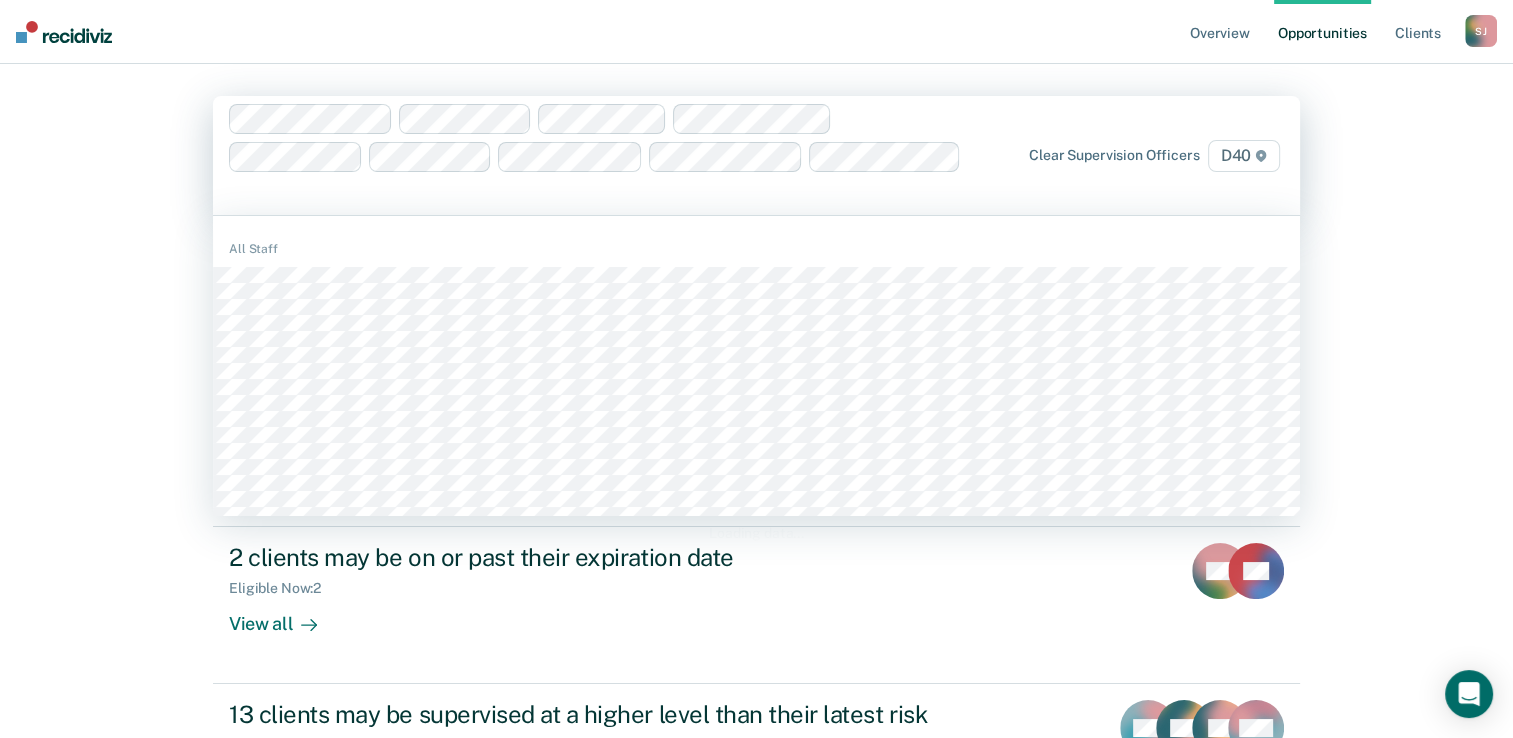 click at bounding box center (598, 193) 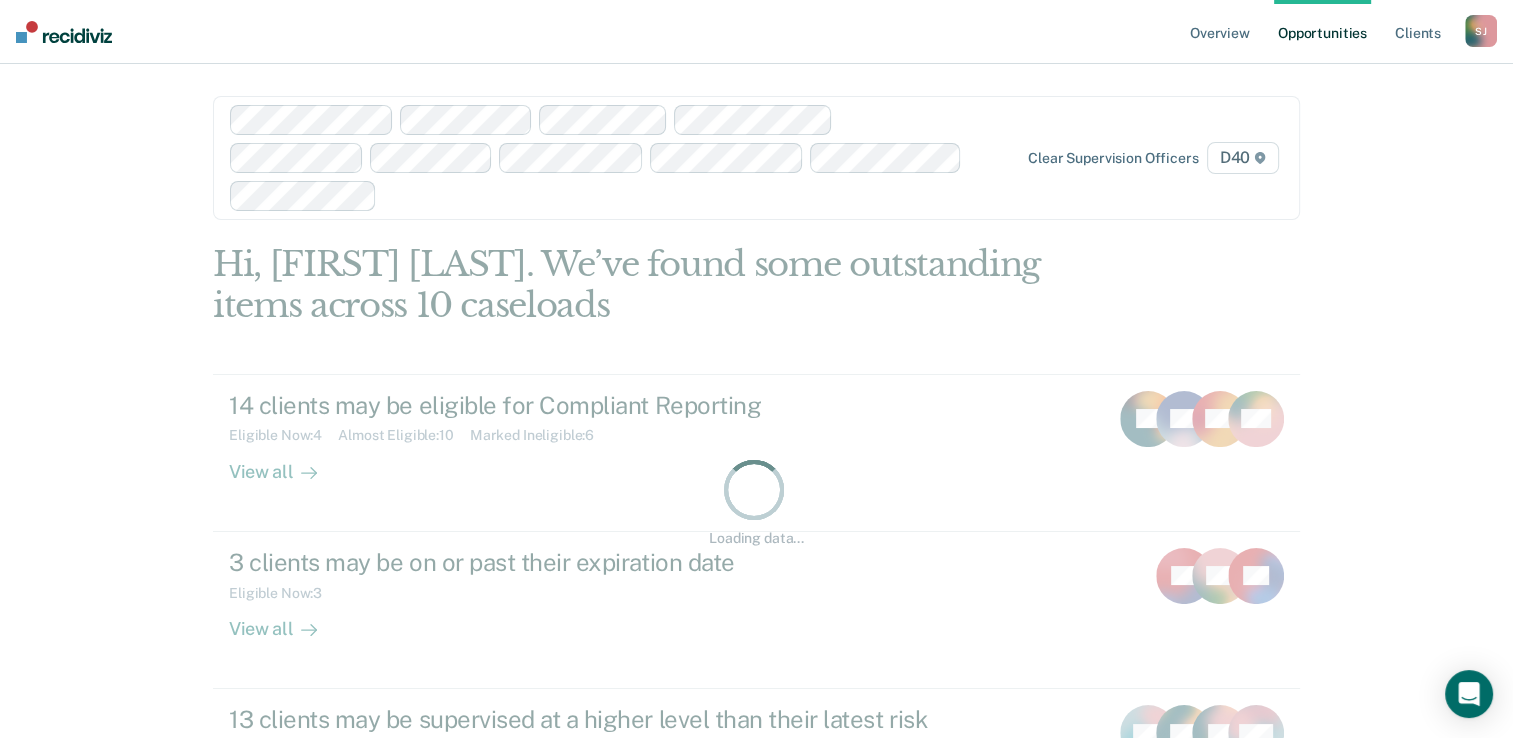 click at bounding box center (675, 195) 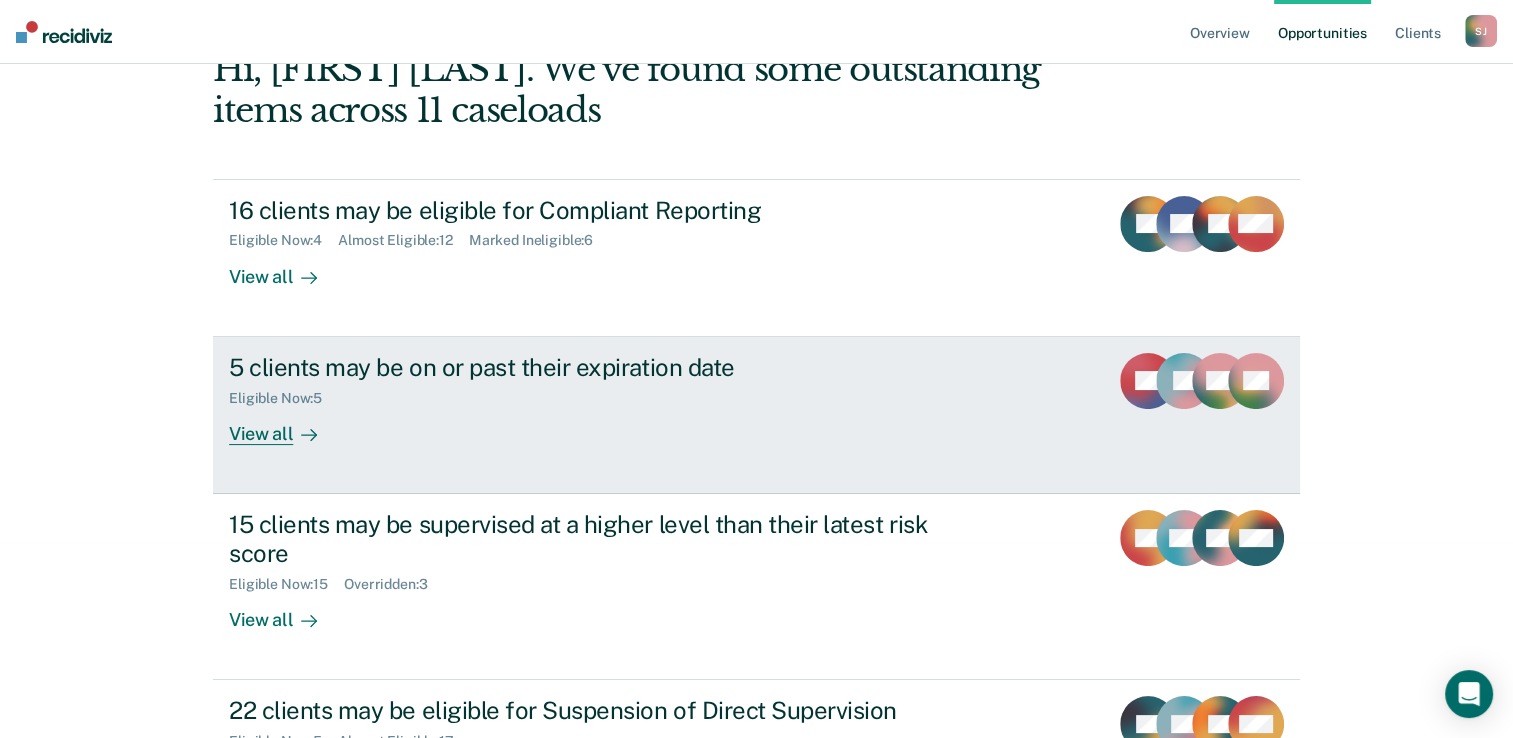 scroll, scrollTop: 200, scrollLeft: 0, axis: vertical 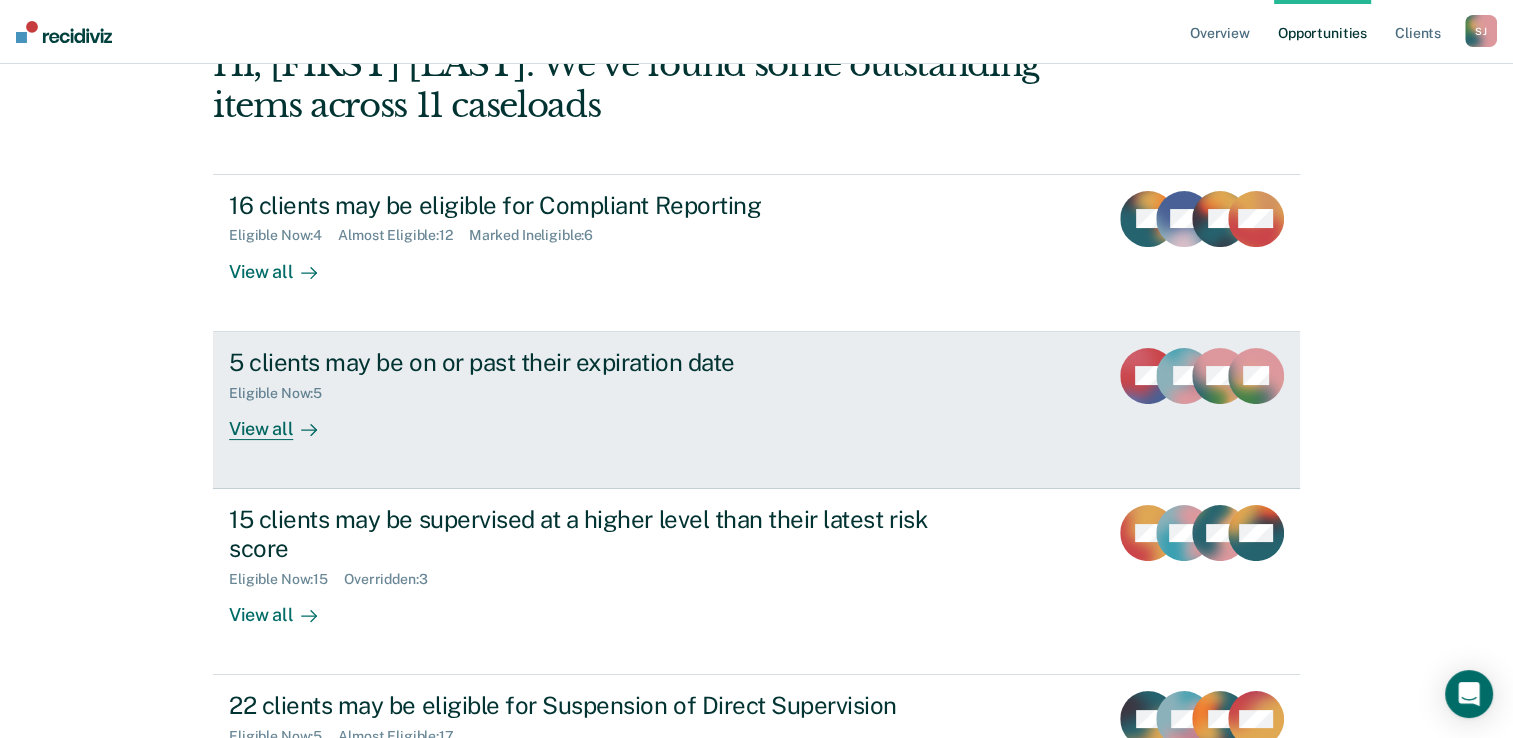 click on "View all" at bounding box center [285, 420] 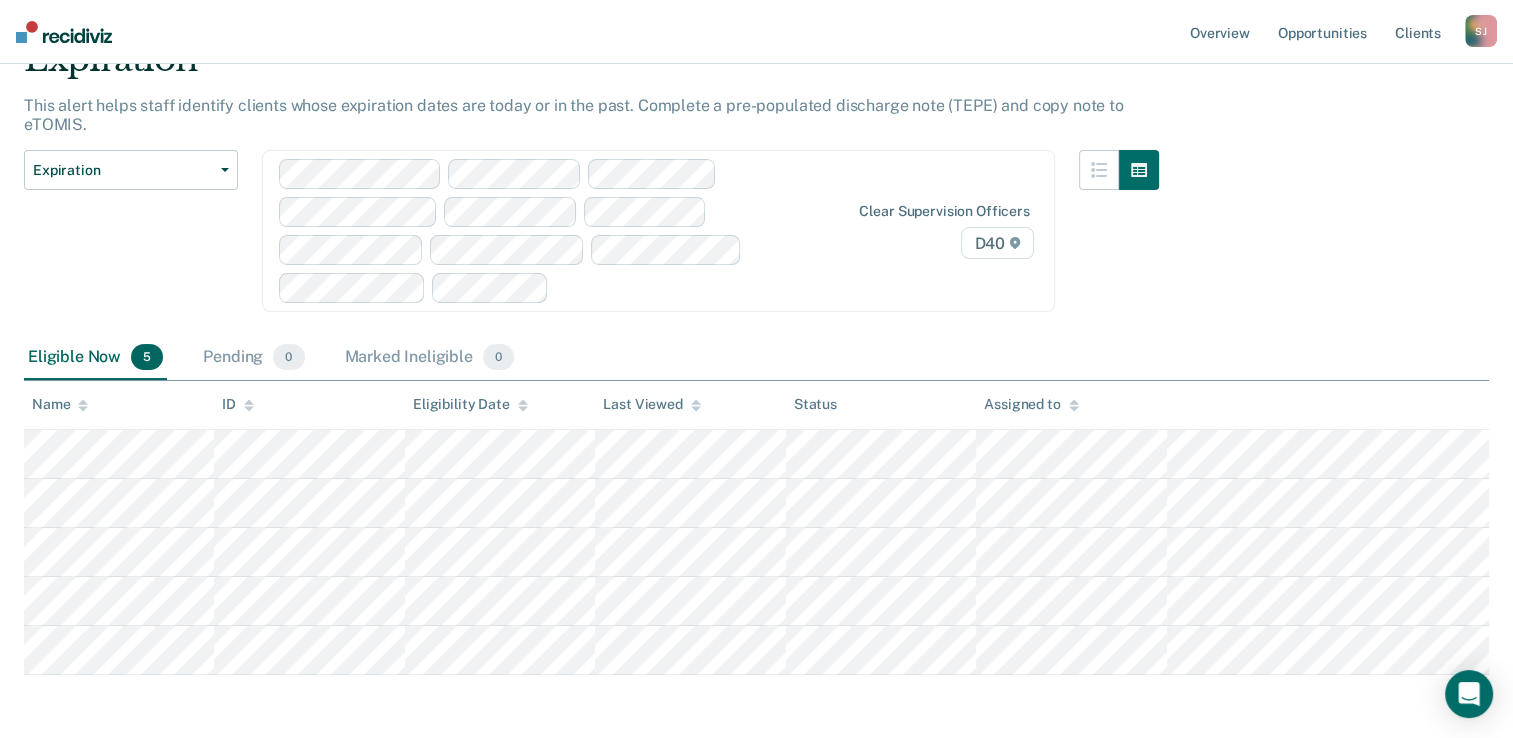 scroll, scrollTop: 100, scrollLeft: 0, axis: vertical 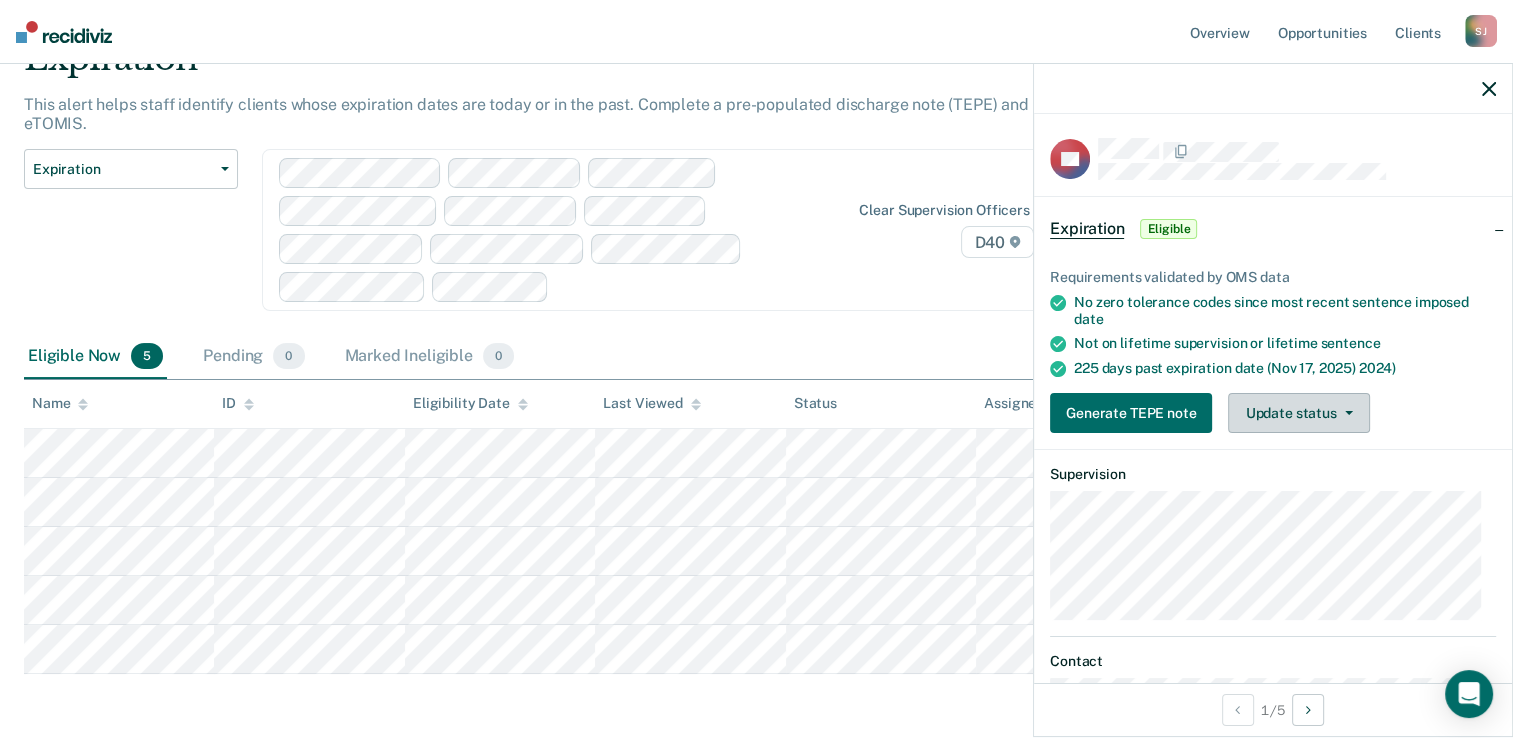 click on "Update status" at bounding box center (1298, 413) 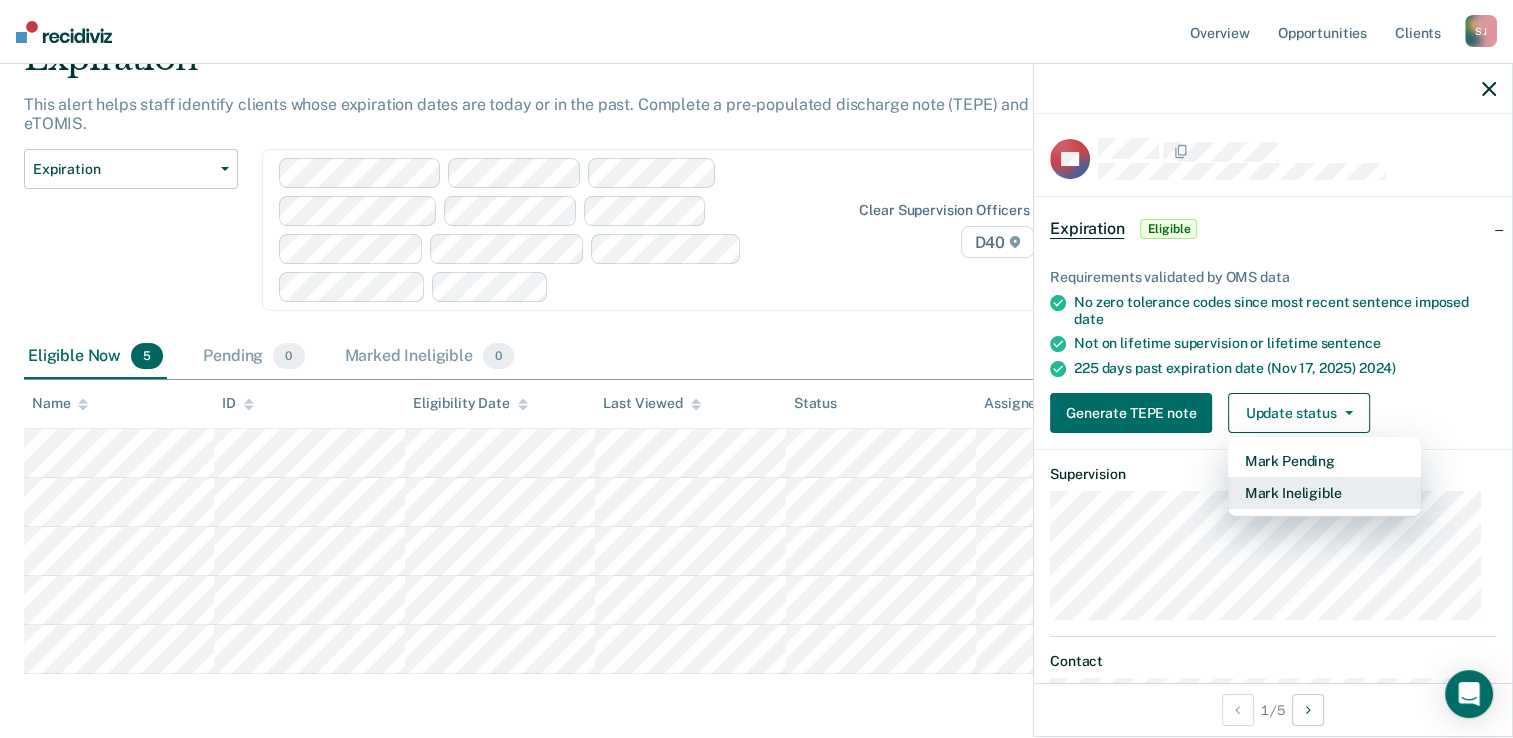 click on "Mark Ineligible" at bounding box center [1324, 493] 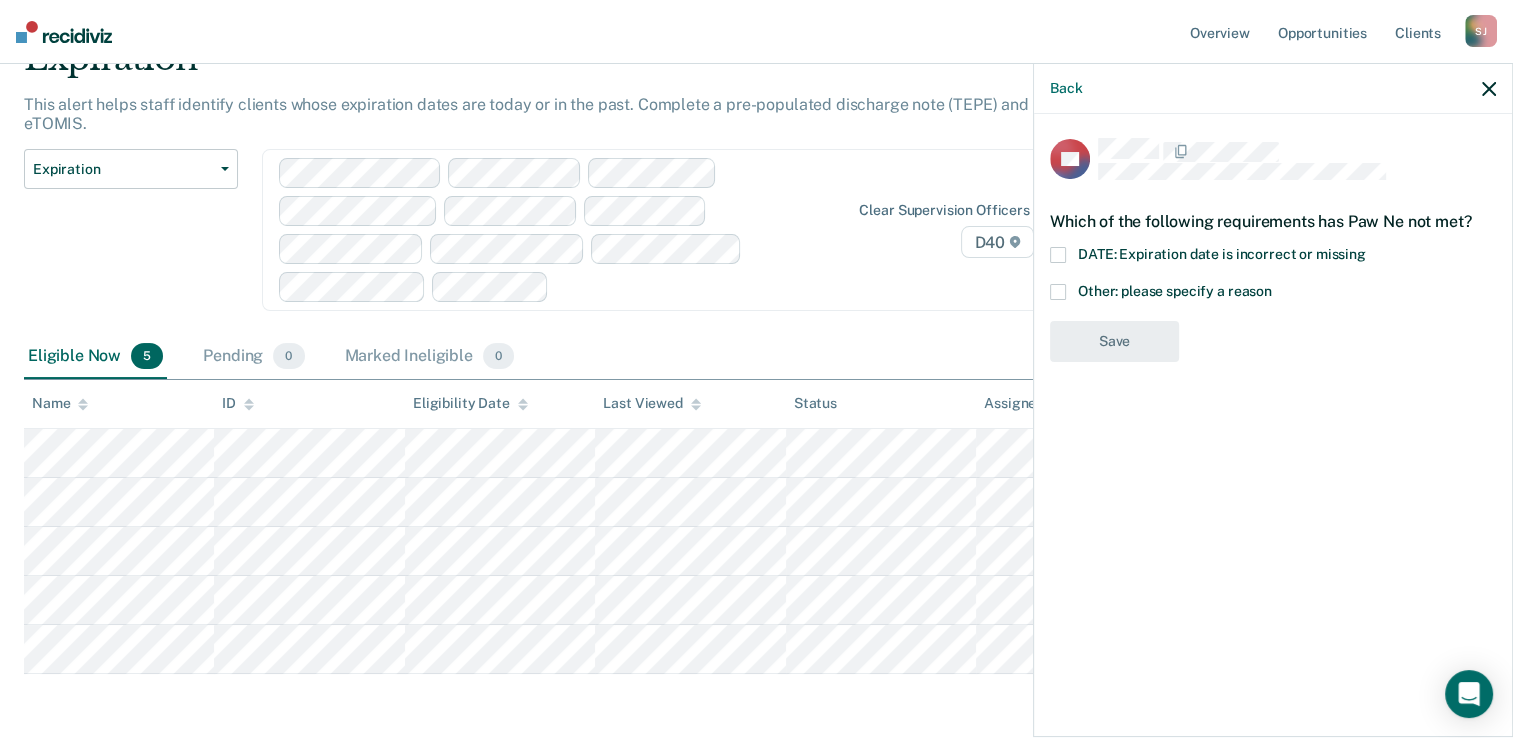 click on "Other: please specify a reason" at bounding box center [1175, 291] 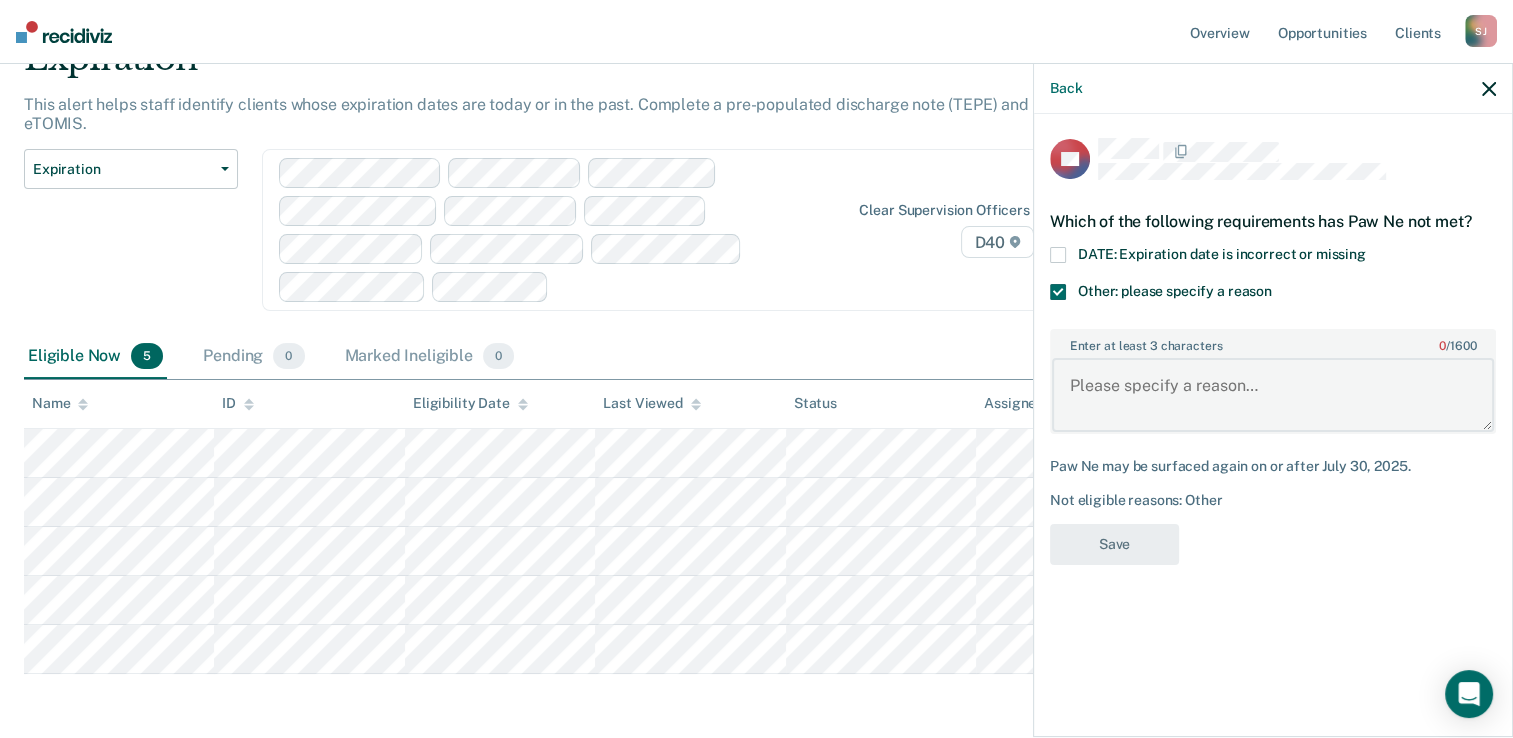 click on "Enter at least 3 characters 0  /  1600" at bounding box center [1273, 395] 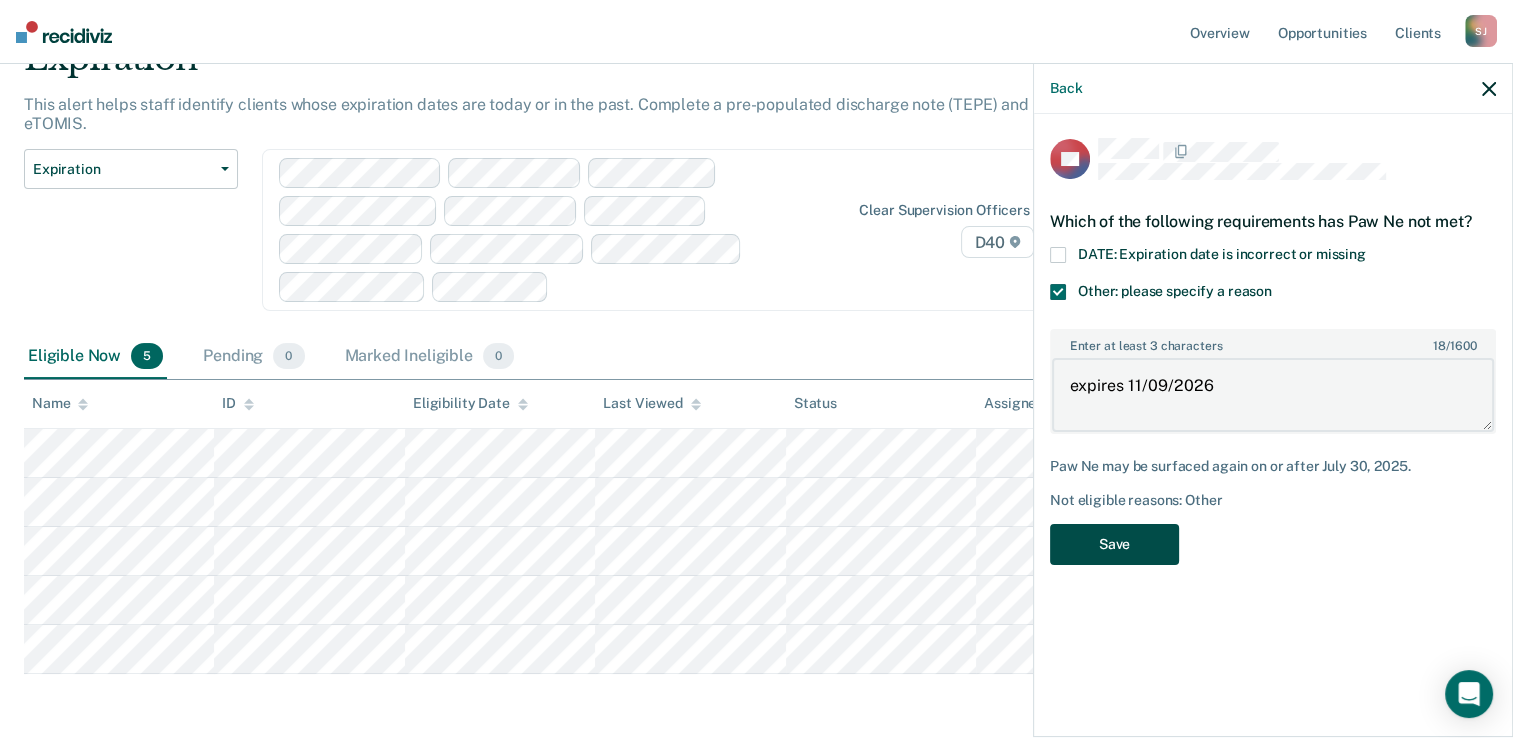 type on "expires 11/09/2026" 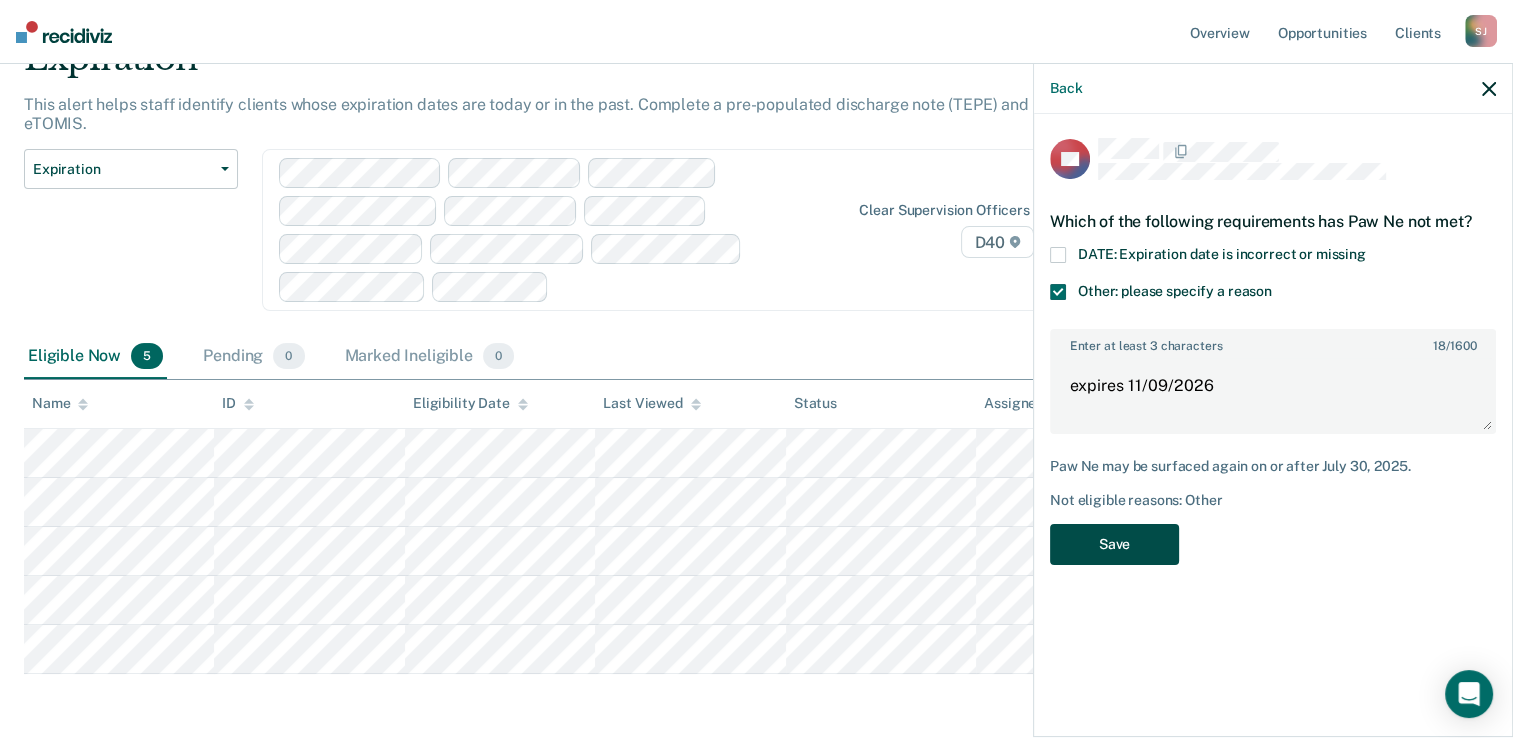 click on "Save" at bounding box center [1114, 544] 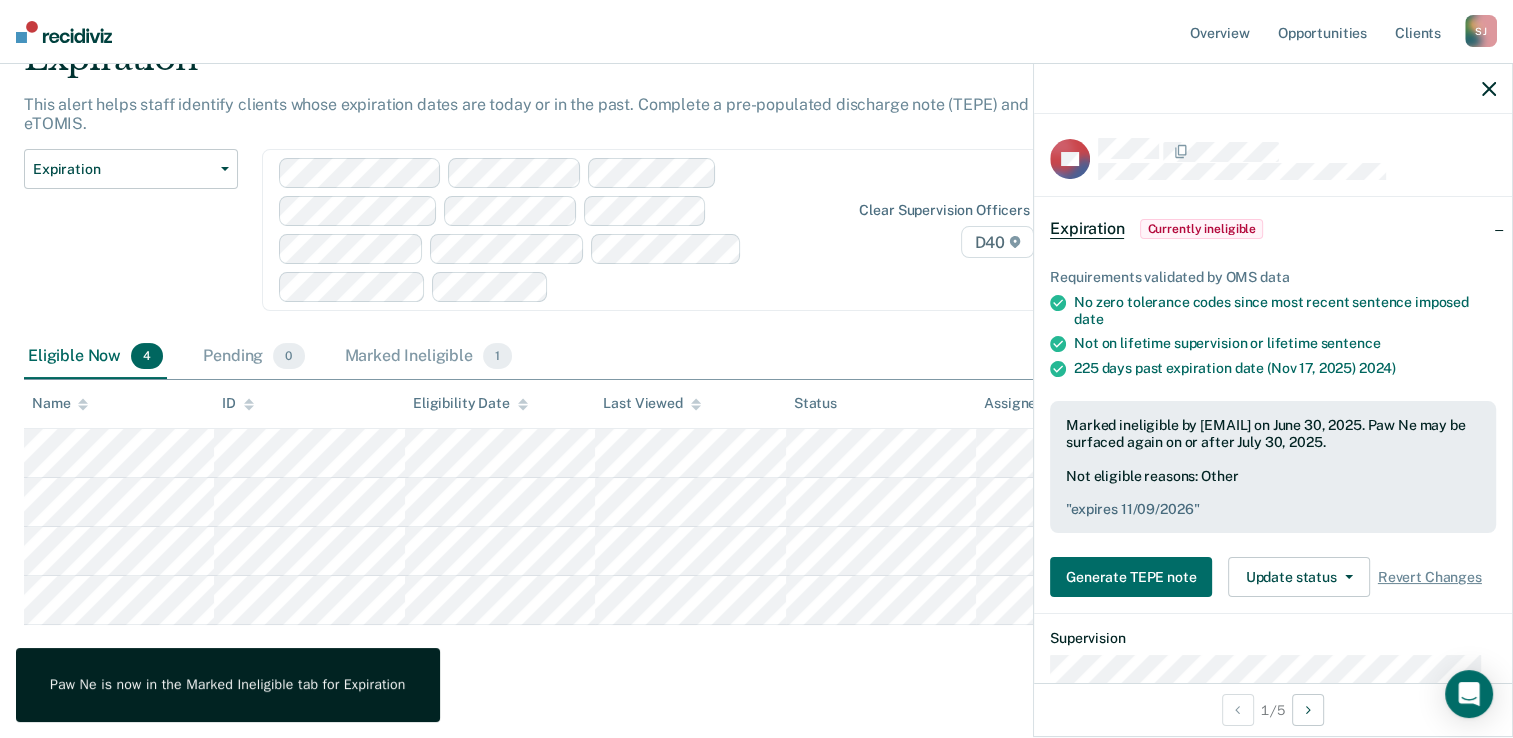 click on "Eligible Now 4 Pending 0 Marked Ineligible 1" at bounding box center (756, 357) 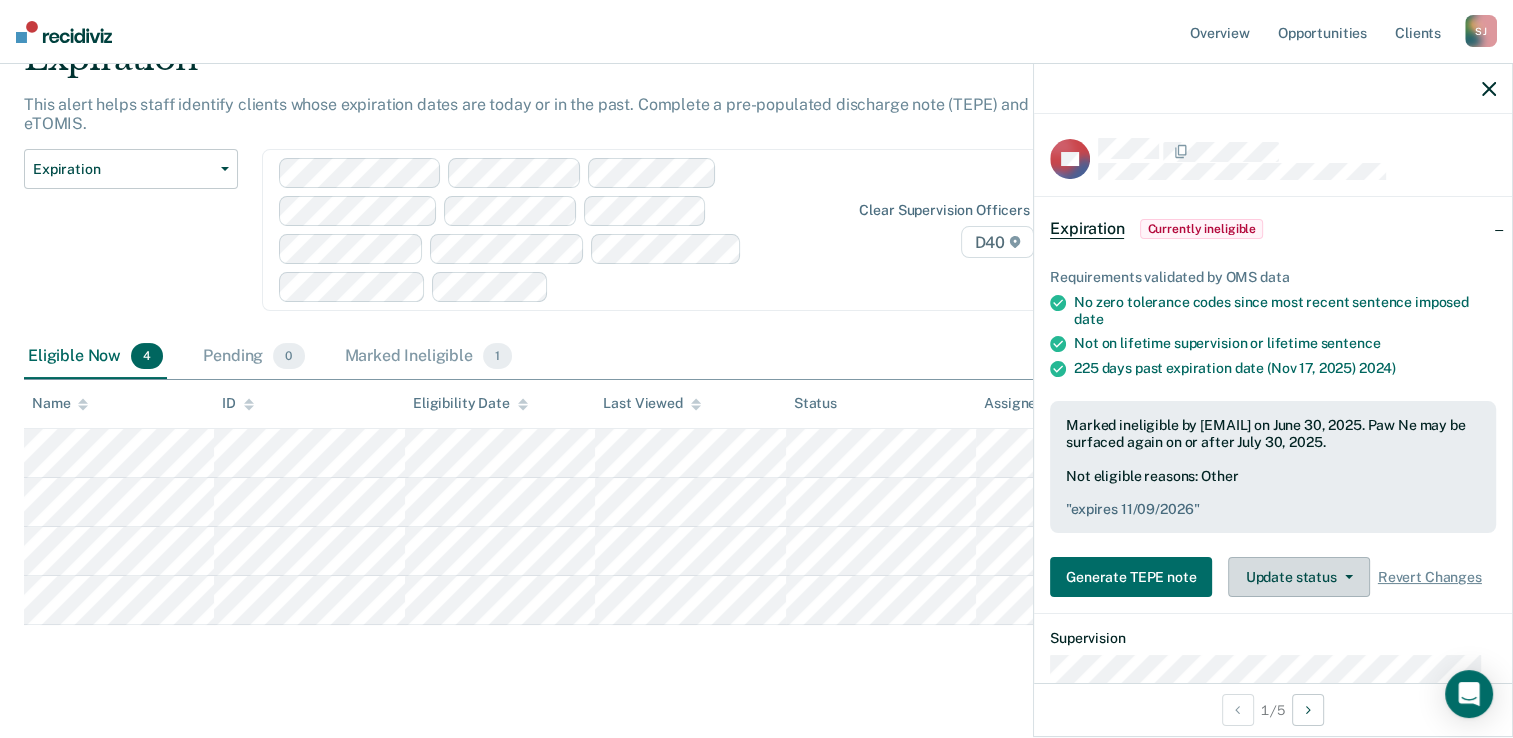click on "Update status" at bounding box center [1298, 577] 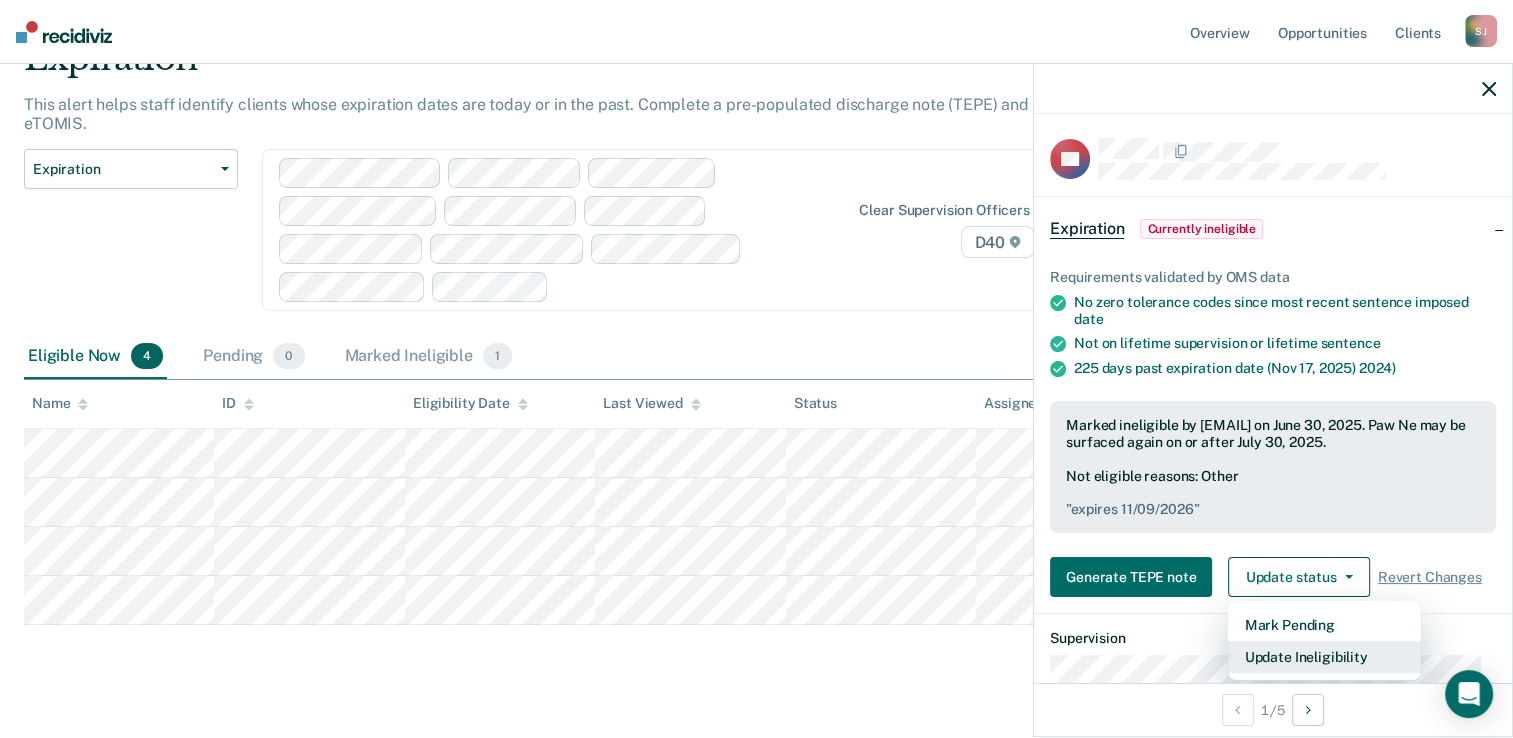 click on "Update Ineligibility" at bounding box center [1324, 657] 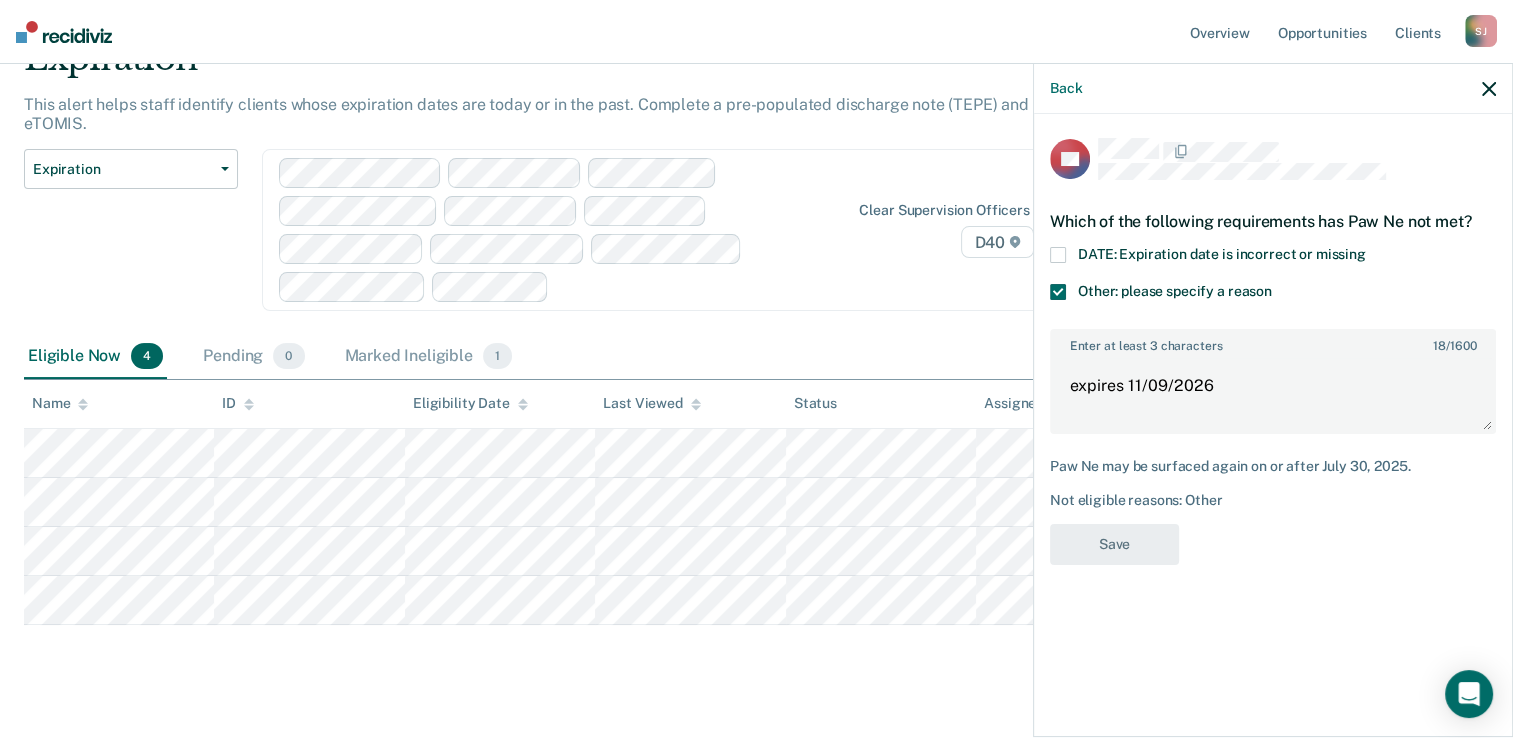 click on "Back" at bounding box center (1273, 89) 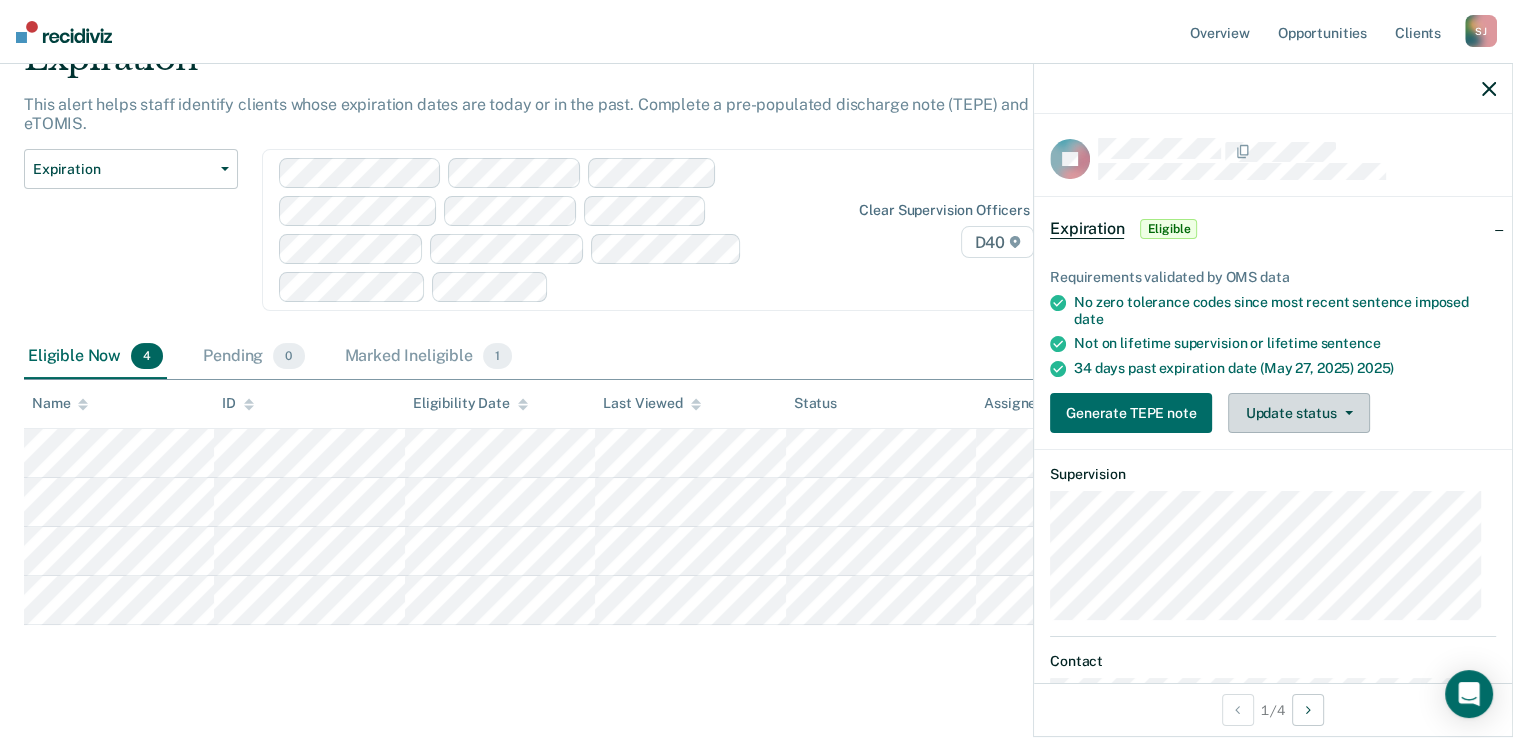 click on "Update status" at bounding box center [1298, 413] 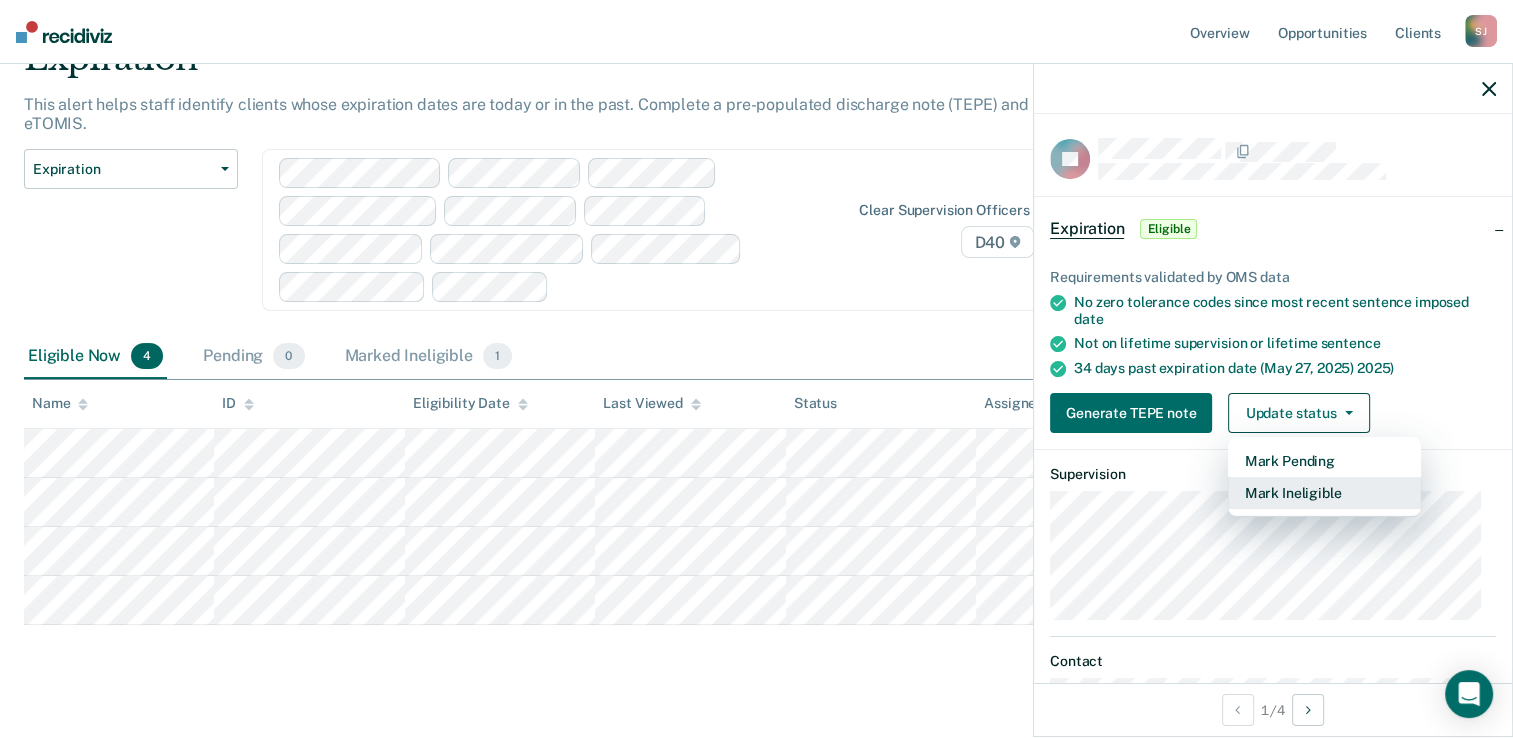 click on "Mark Ineligible" at bounding box center [1324, 493] 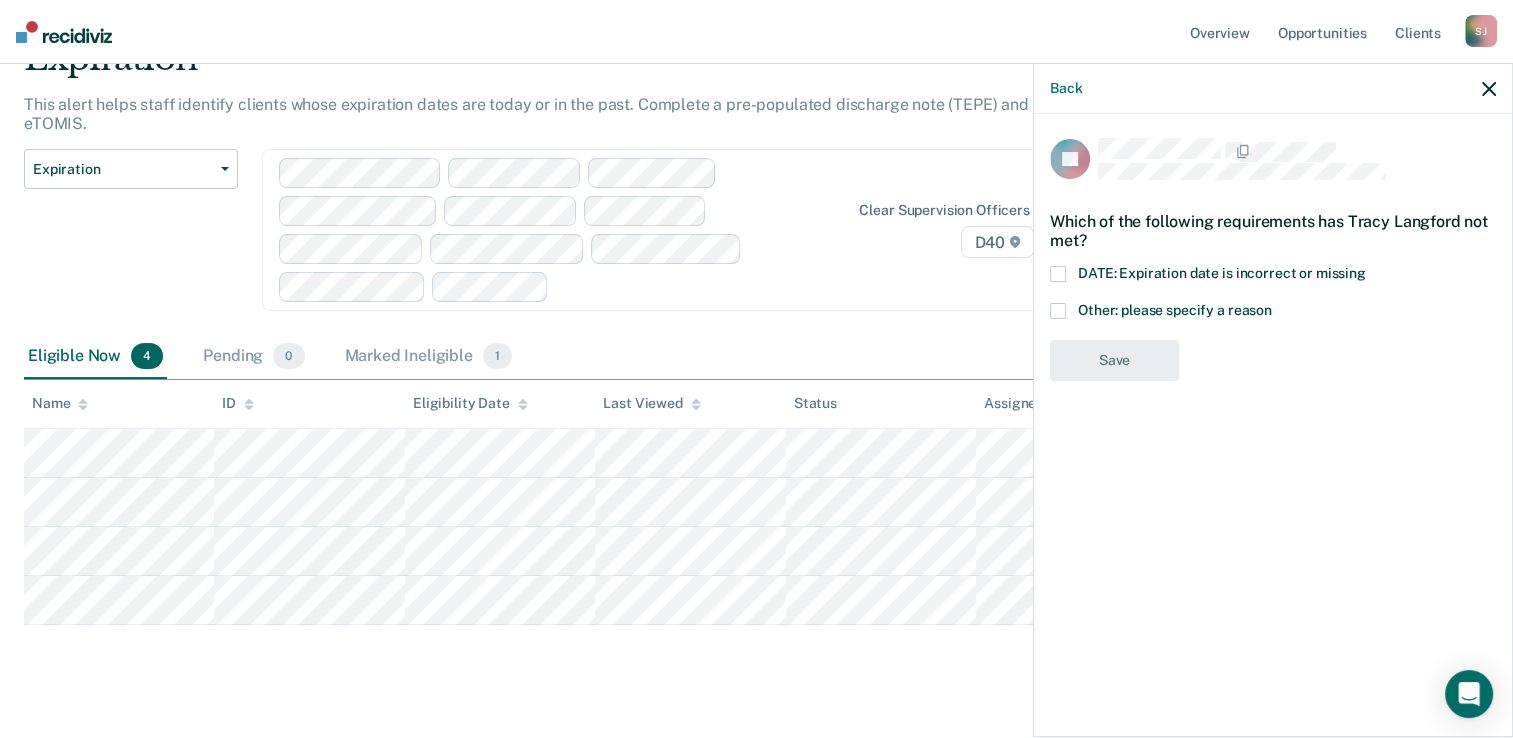 click on "Other: please specify a reason" at bounding box center (1175, 310) 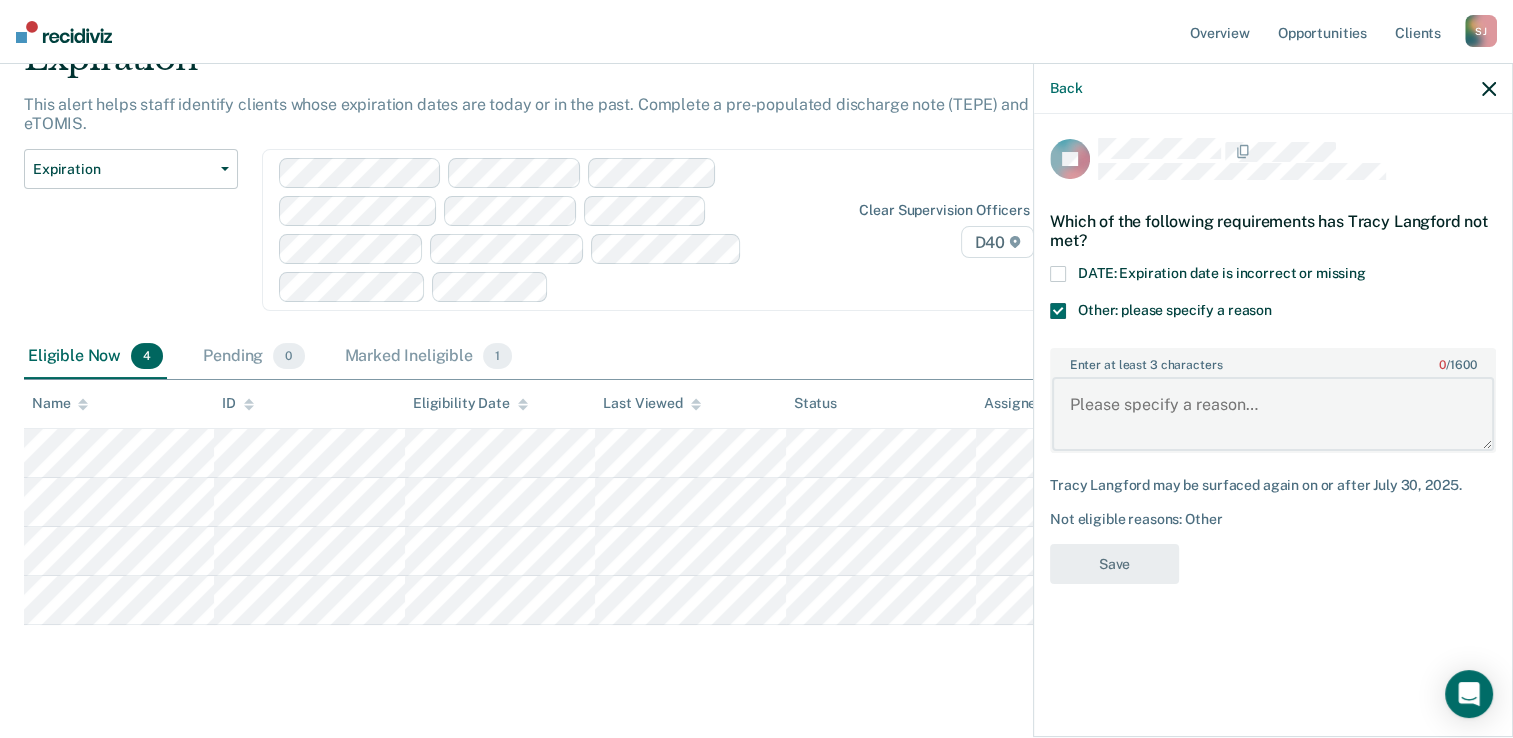 click on "Enter at least 3 characters 0  /  1600" at bounding box center [1273, 414] 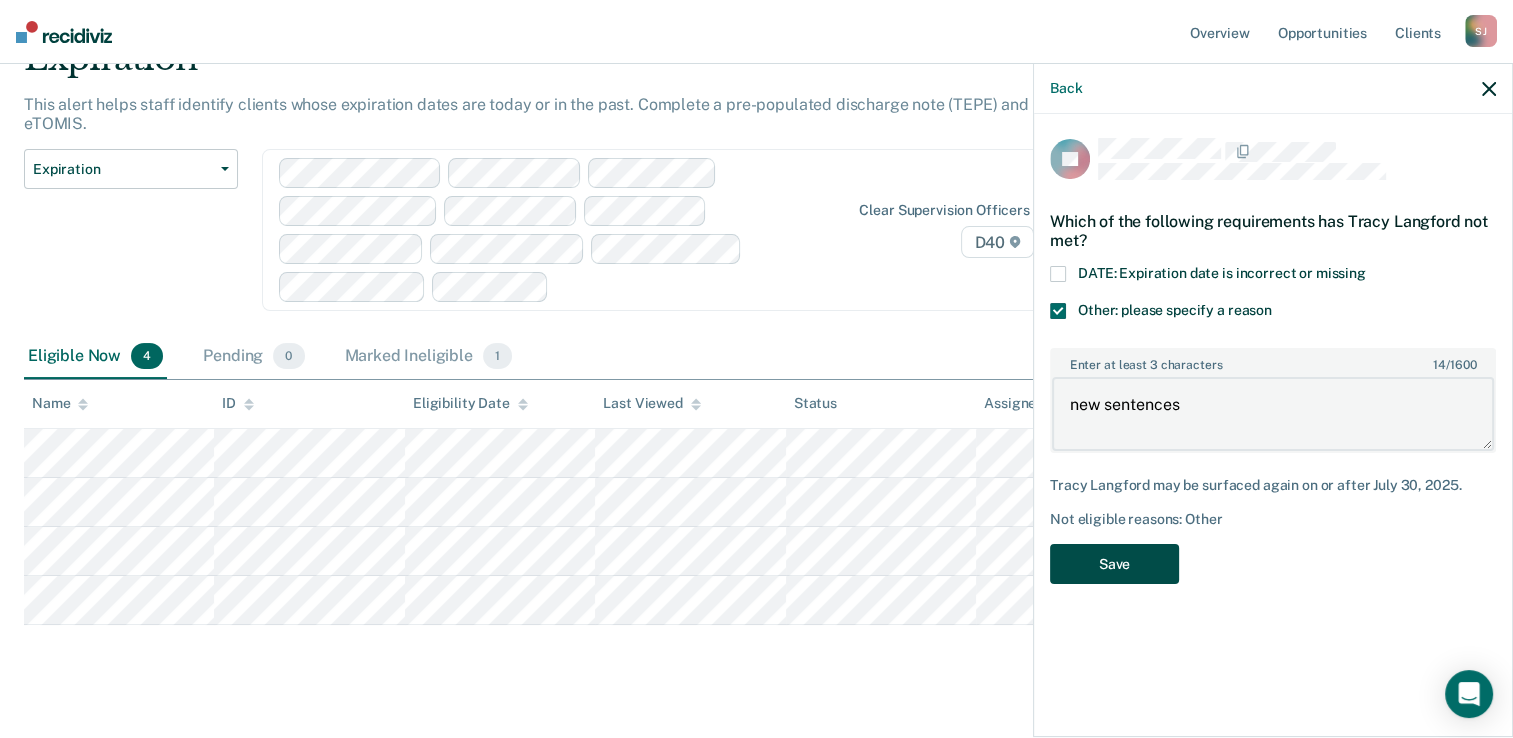 type on "new sentences" 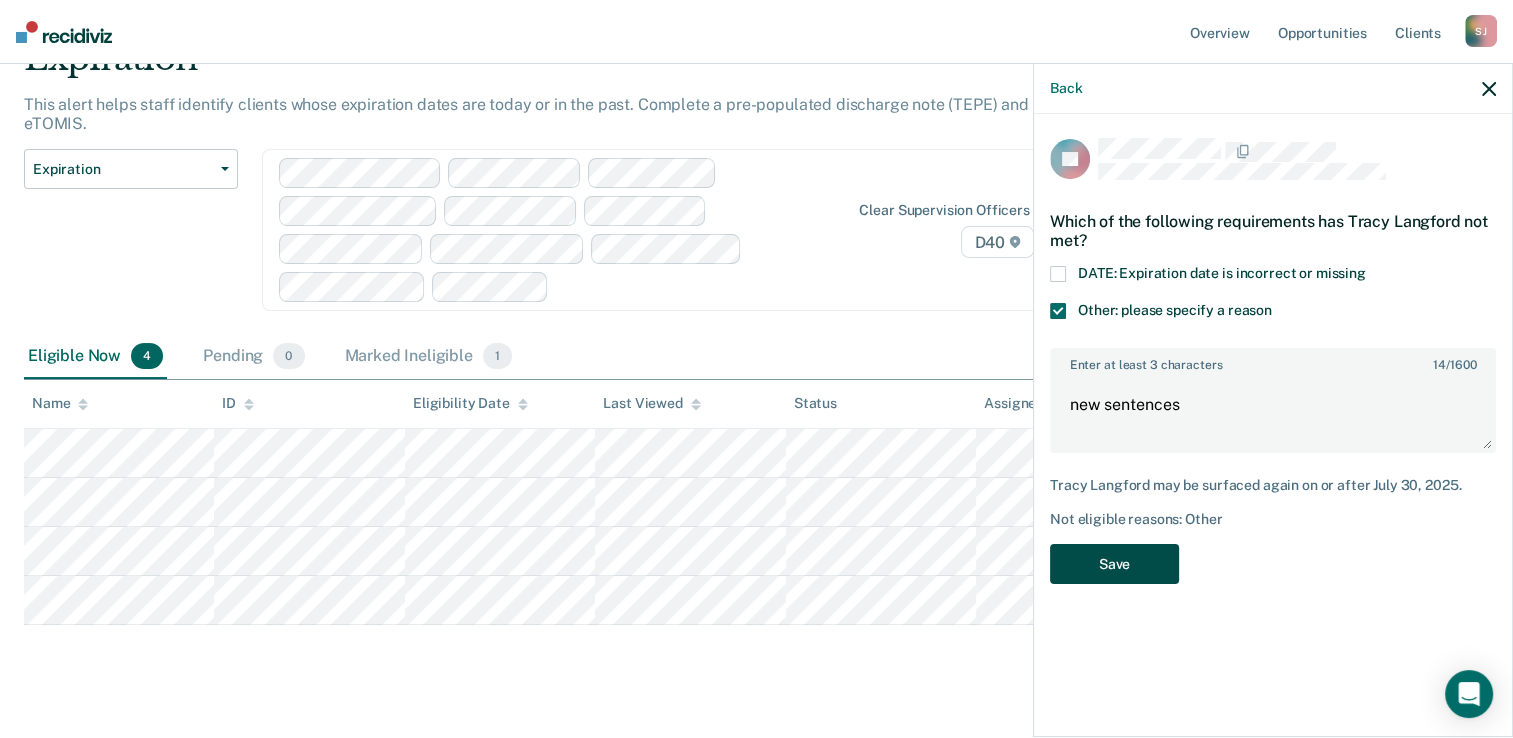 click on "Save" at bounding box center [1114, 564] 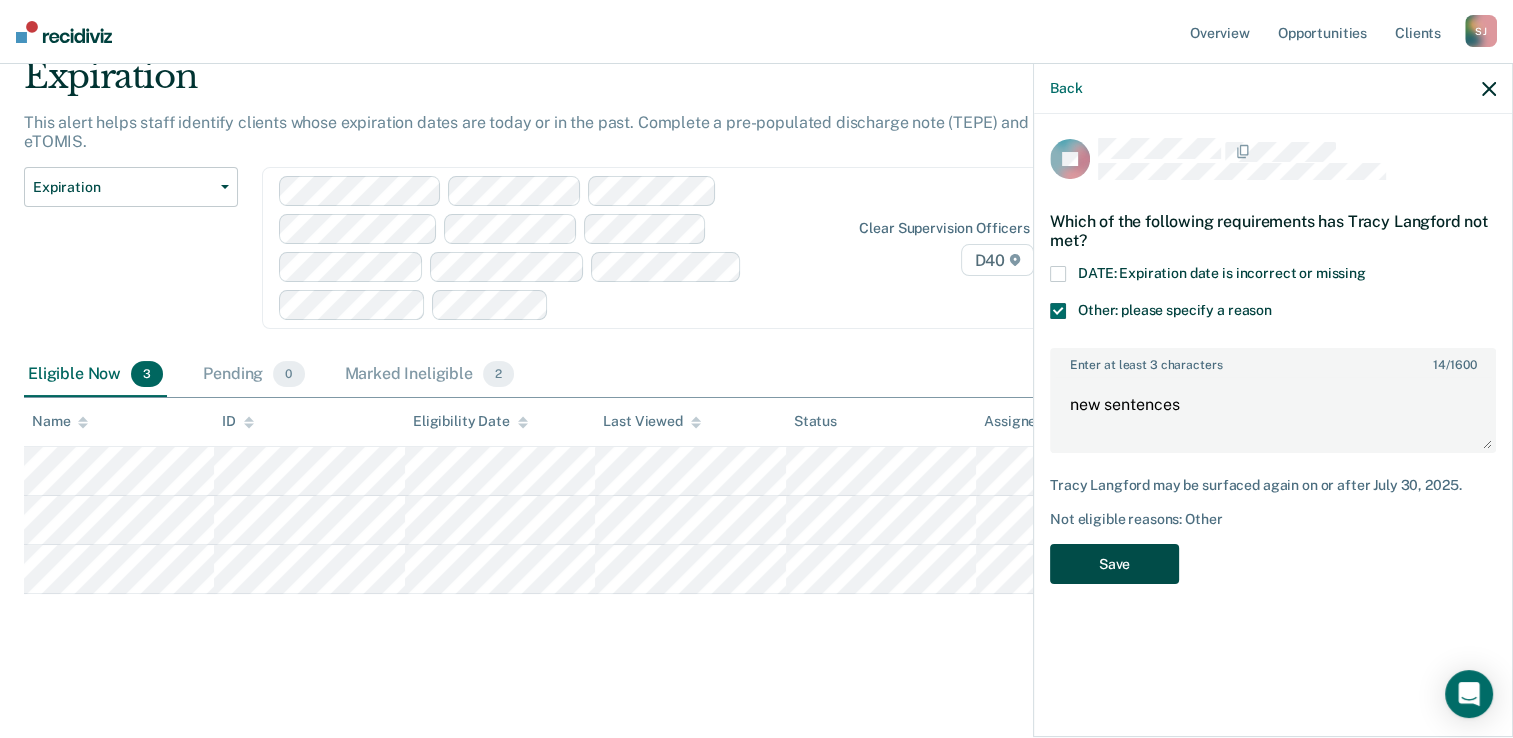 scroll, scrollTop: 79, scrollLeft: 0, axis: vertical 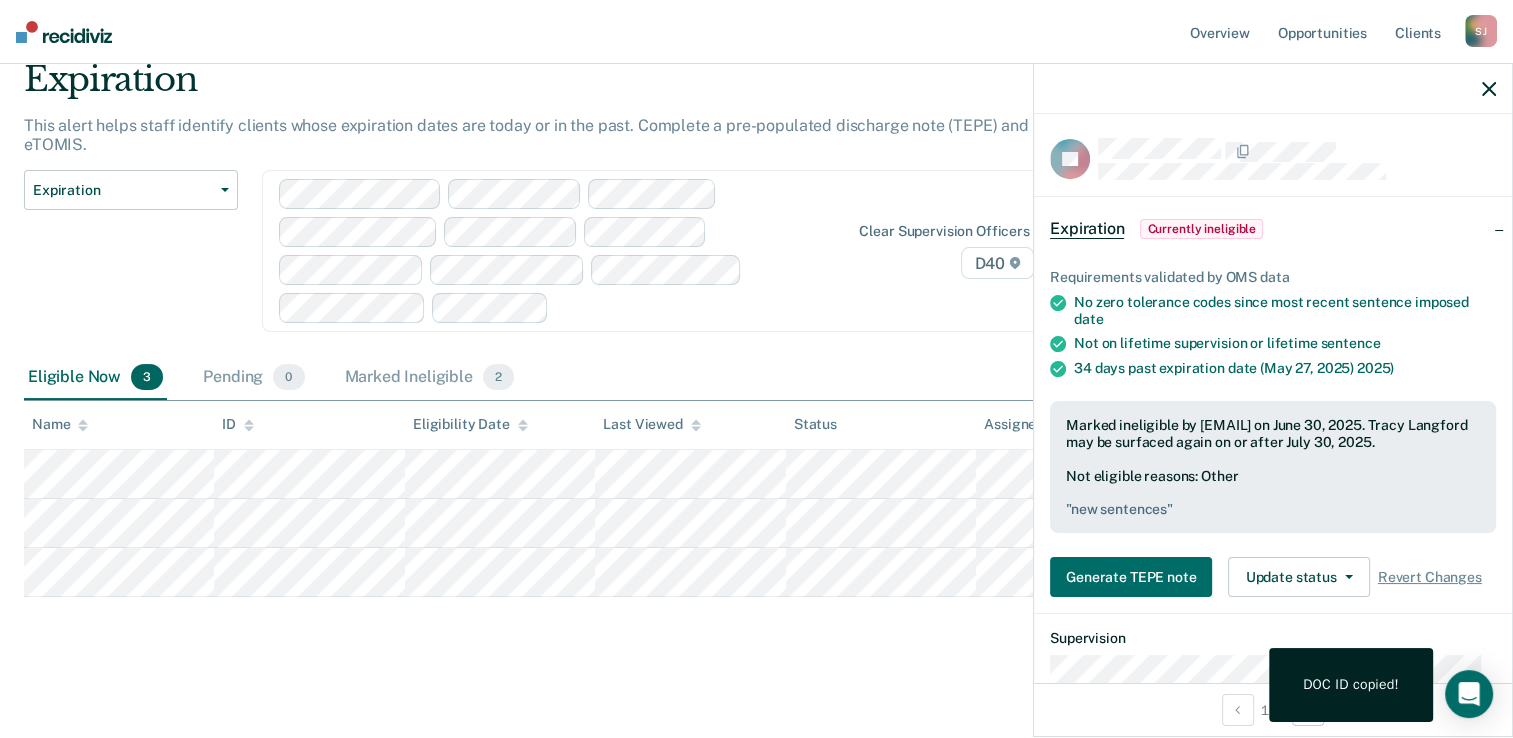 click at bounding box center (1273, 89) 